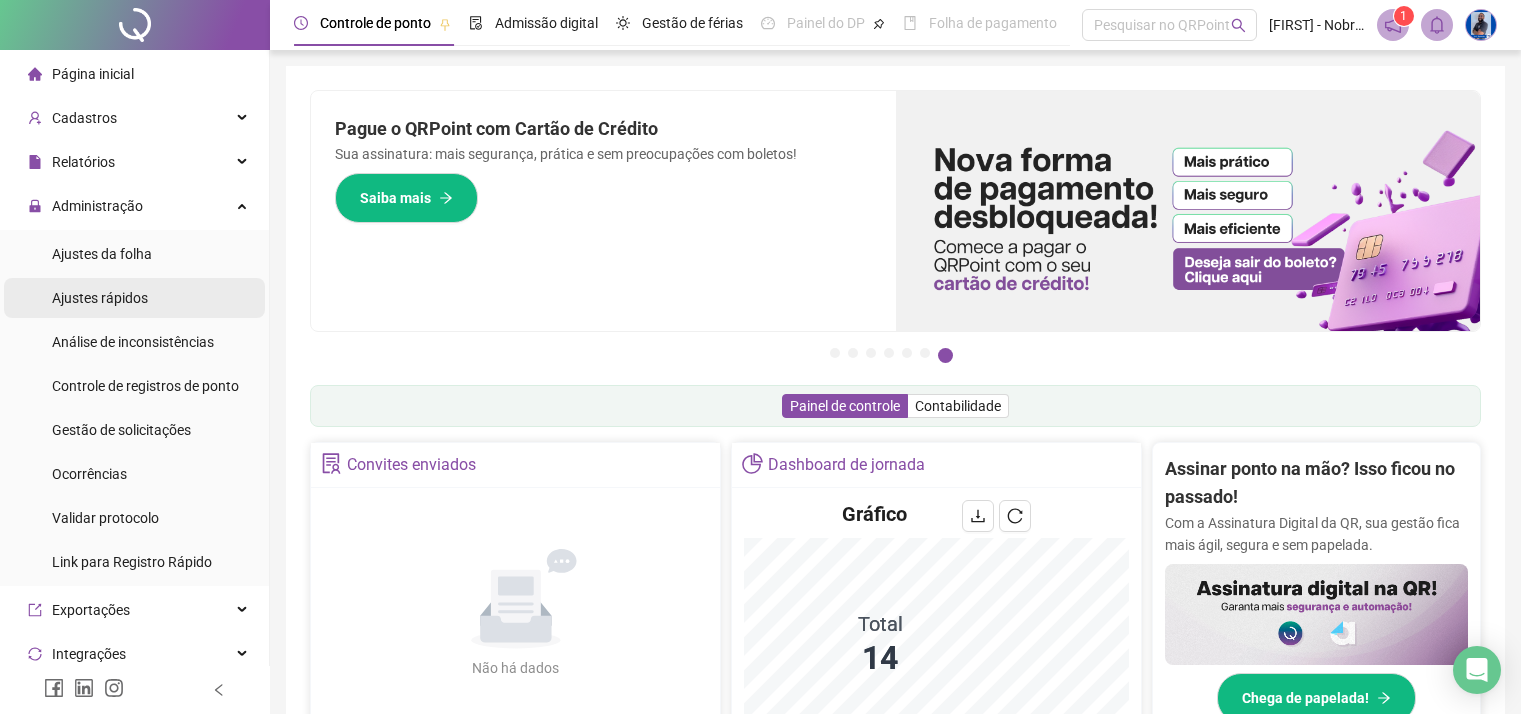 scroll, scrollTop: 200, scrollLeft: 0, axis: vertical 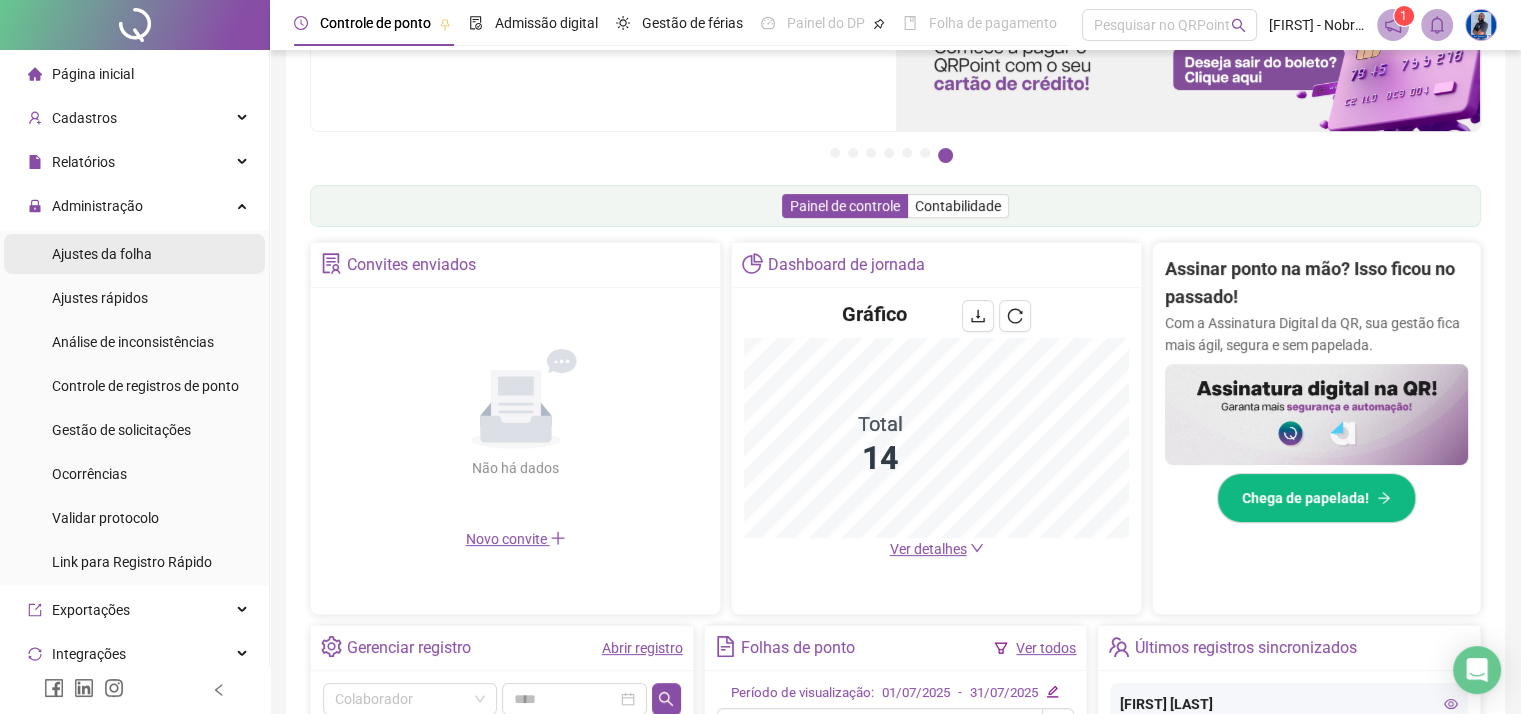 click on "Ajustes da folha" at bounding box center [102, 254] 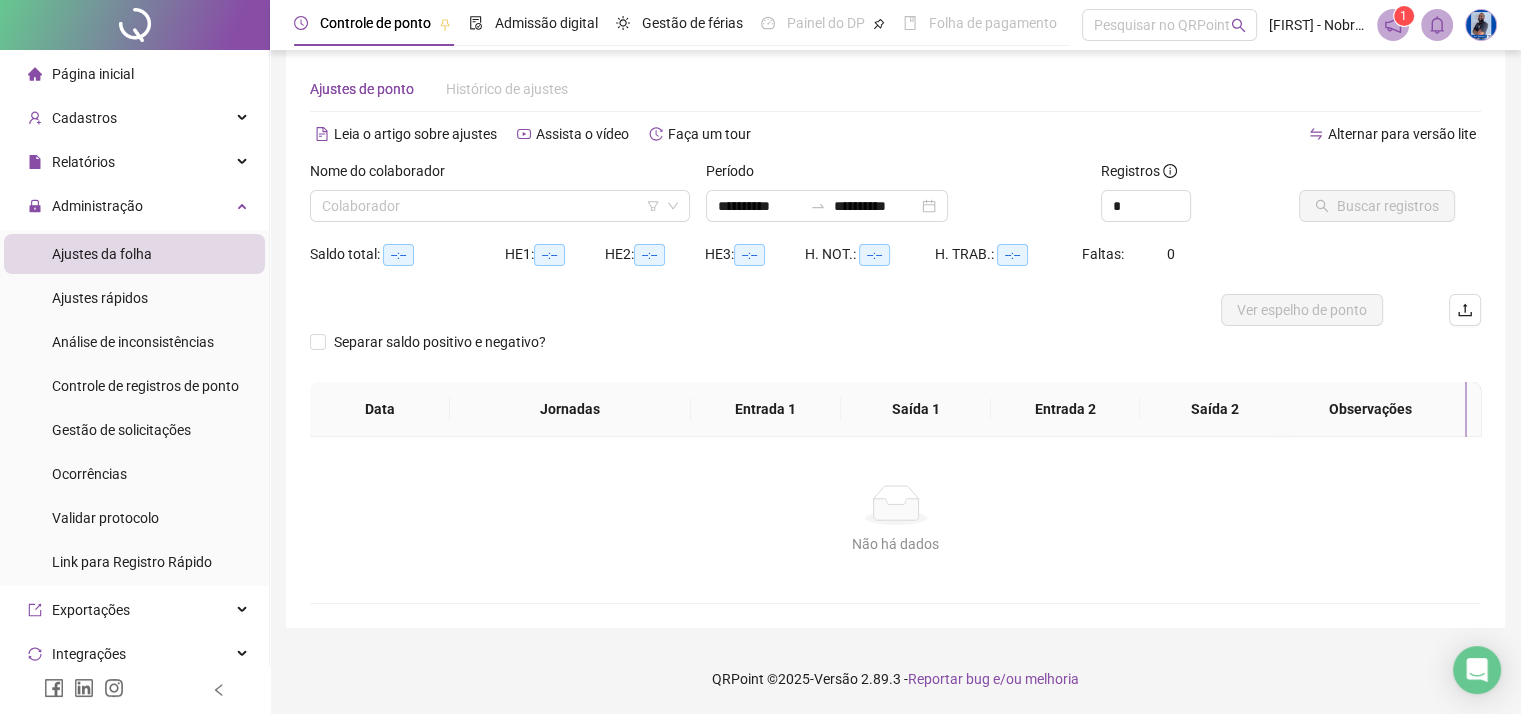 scroll, scrollTop: 24, scrollLeft: 0, axis: vertical 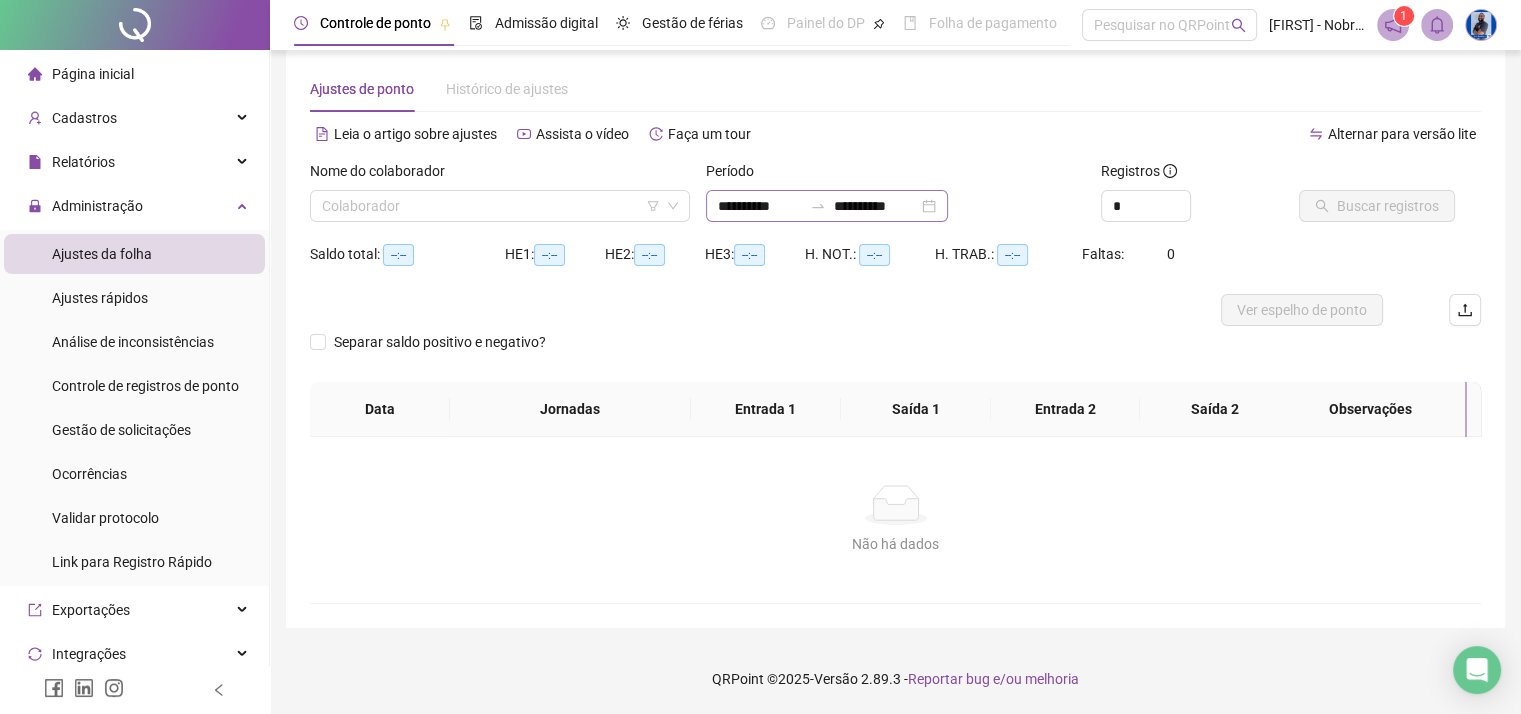 click 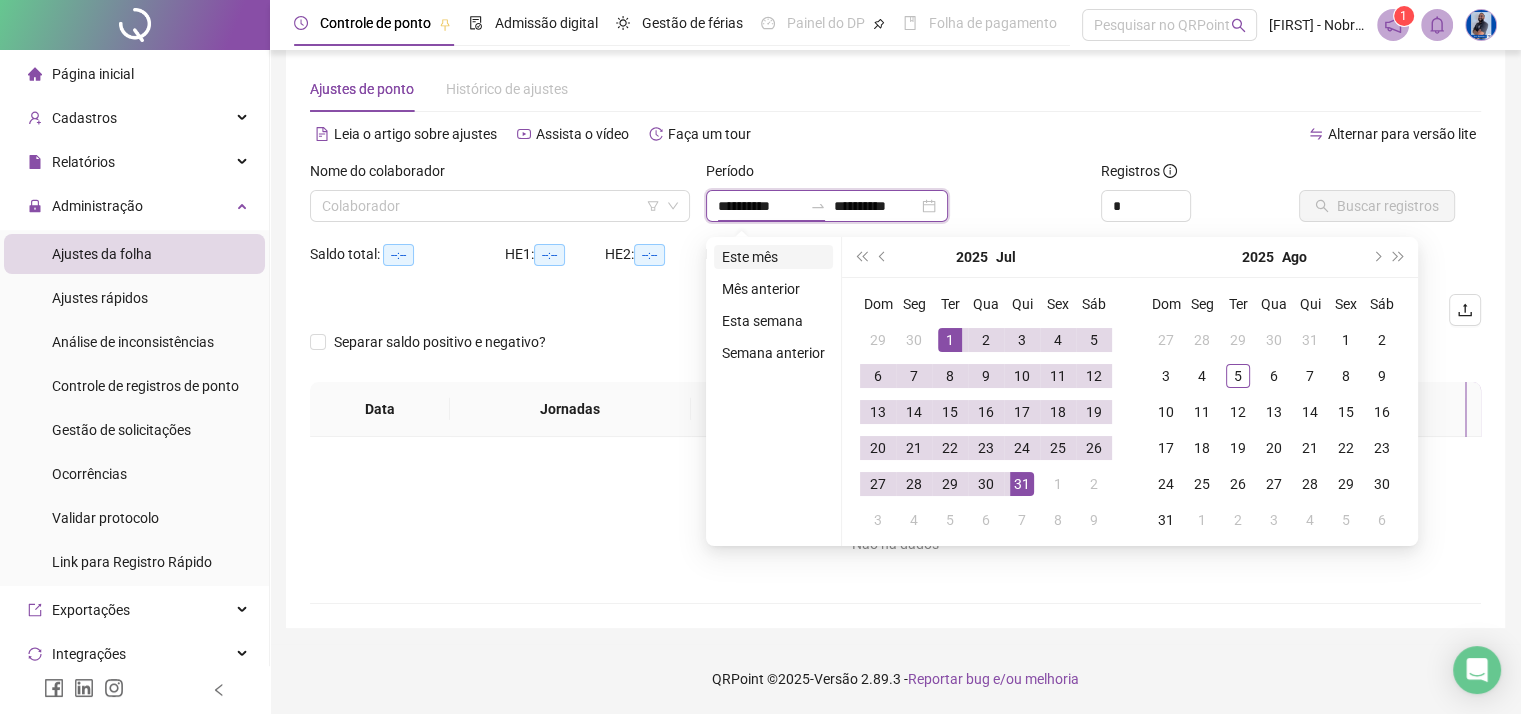 type on "**********" 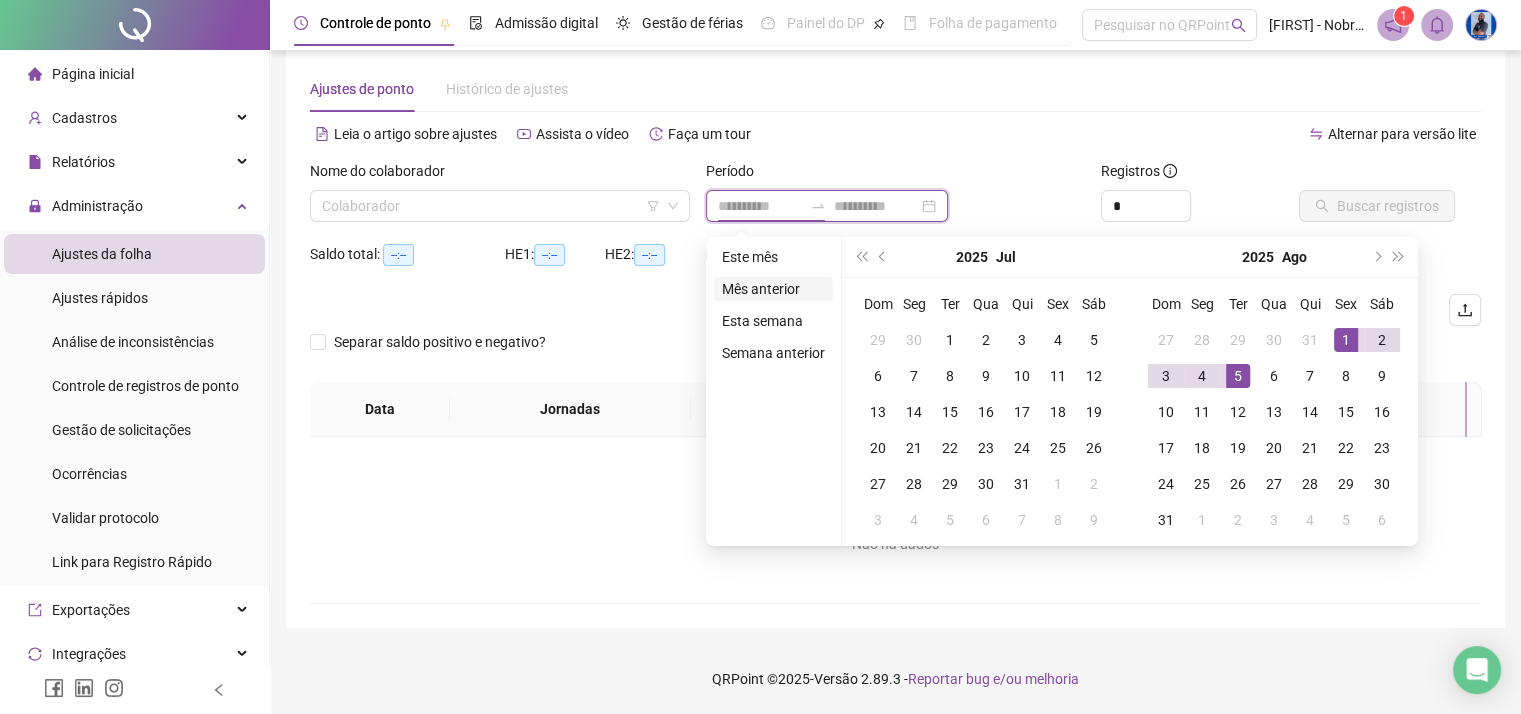 type on "**********" 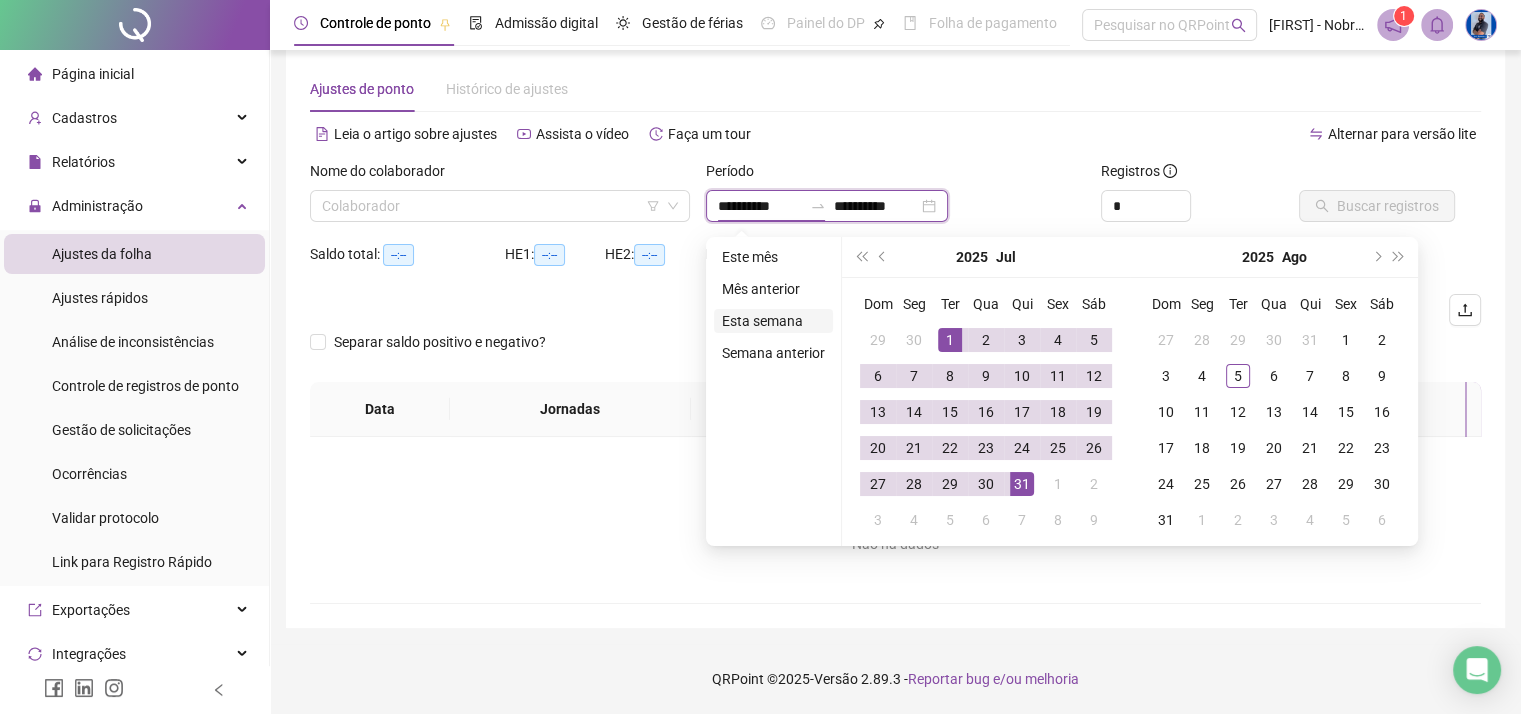 type on "**********" 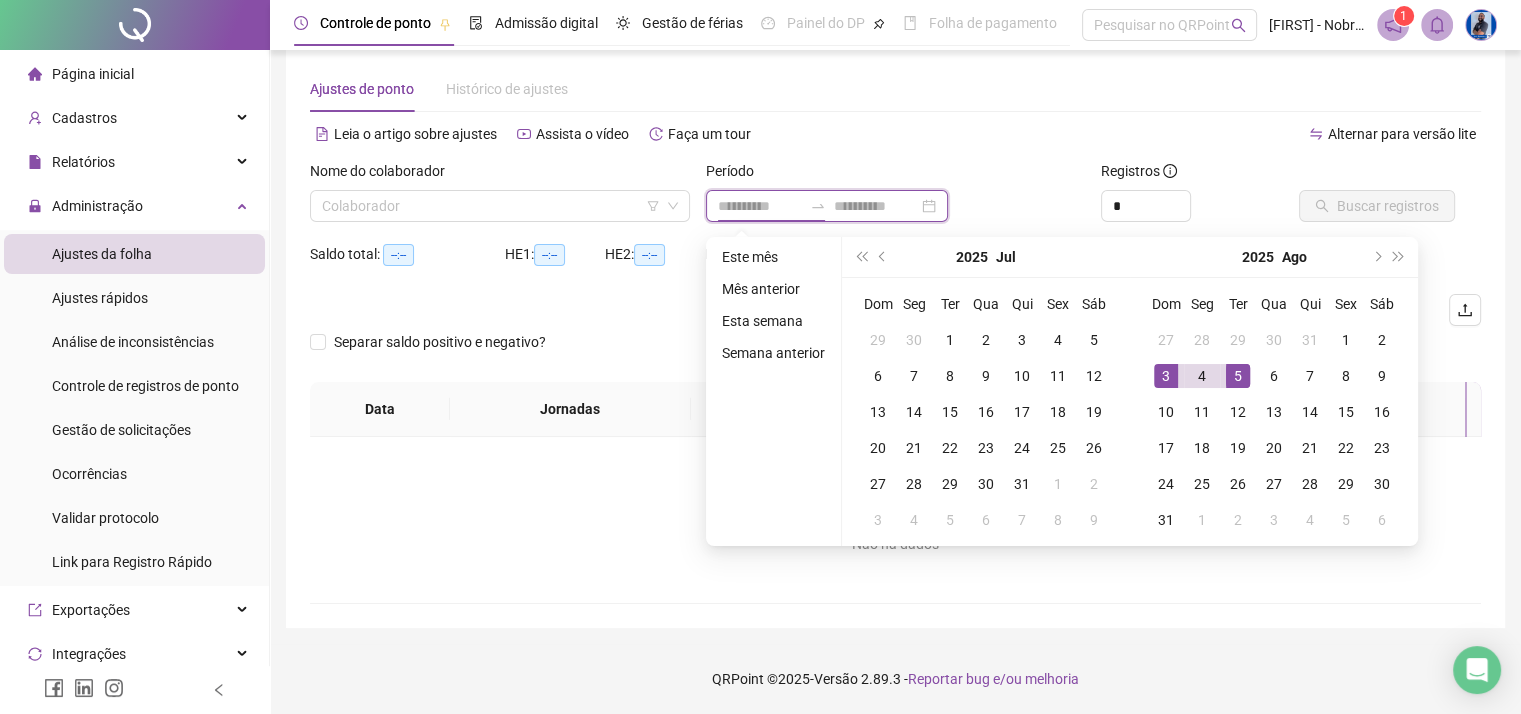 type on "**********" 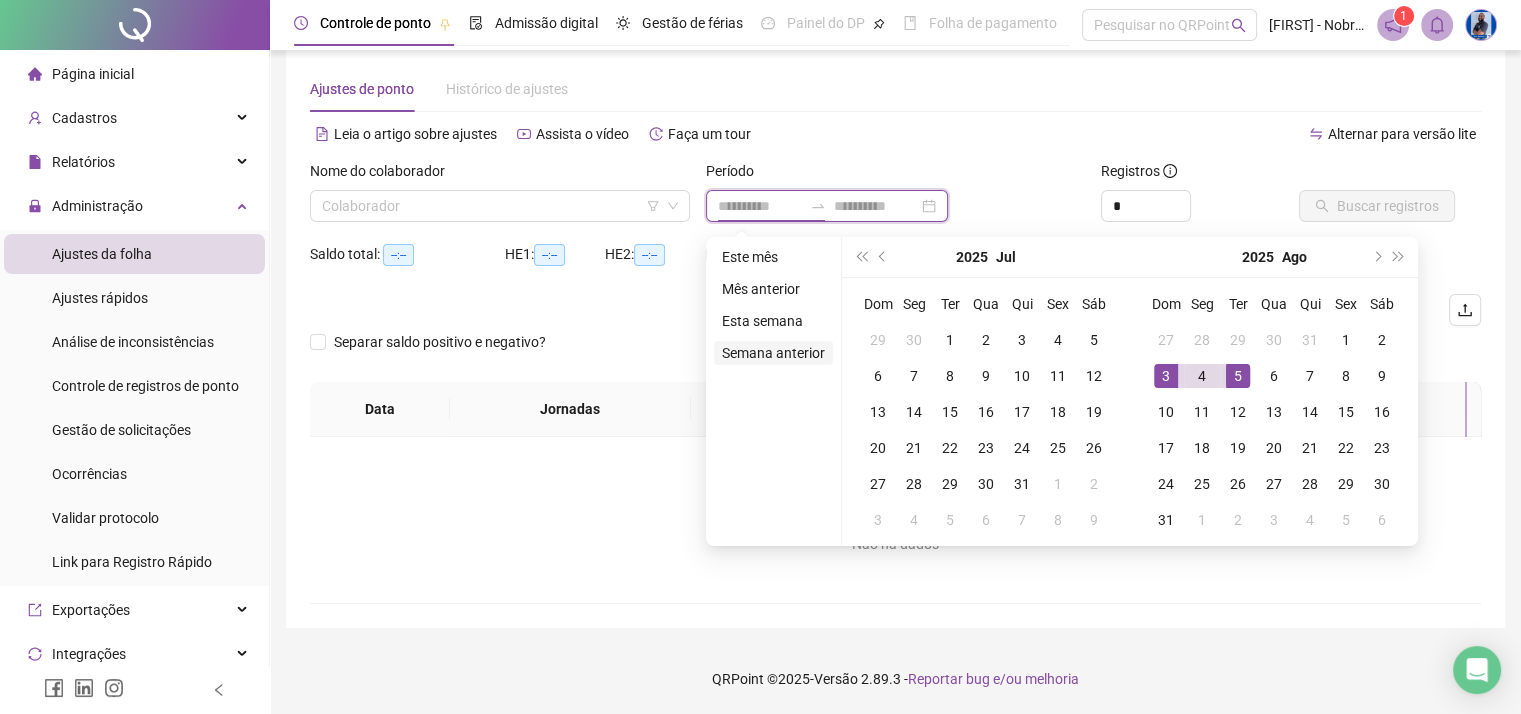 type on "**********" 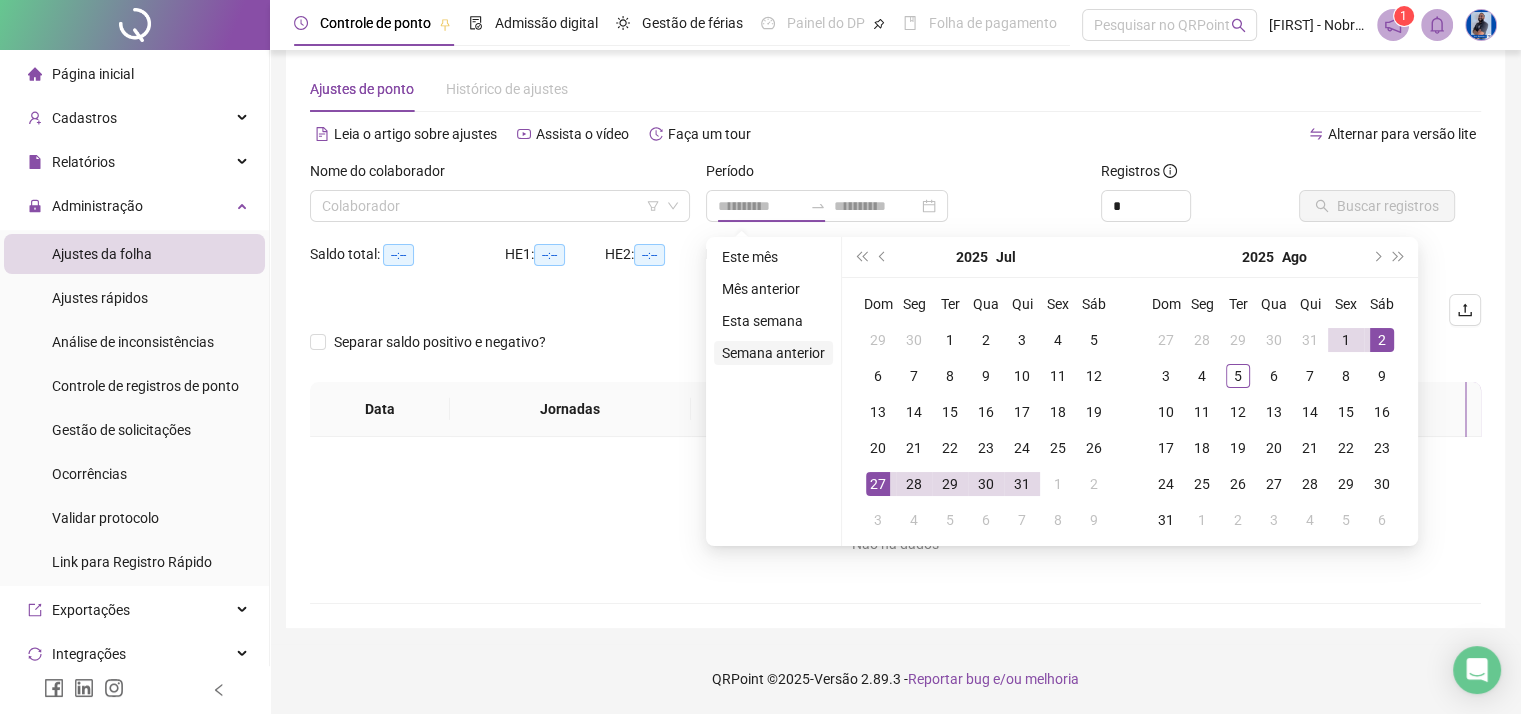 click on "Semana anterior" at bounding box center (773, 353) 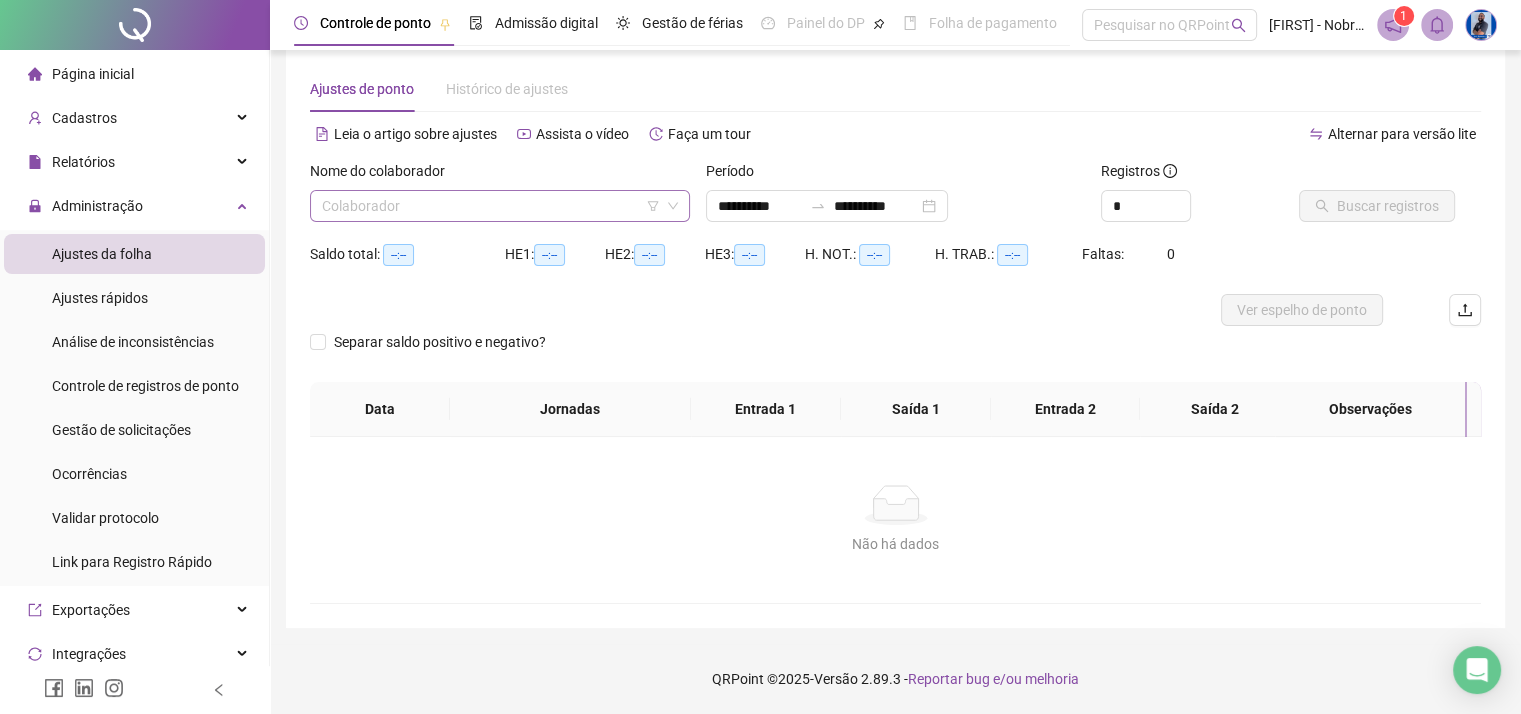 click at bounding box center [491, 206] 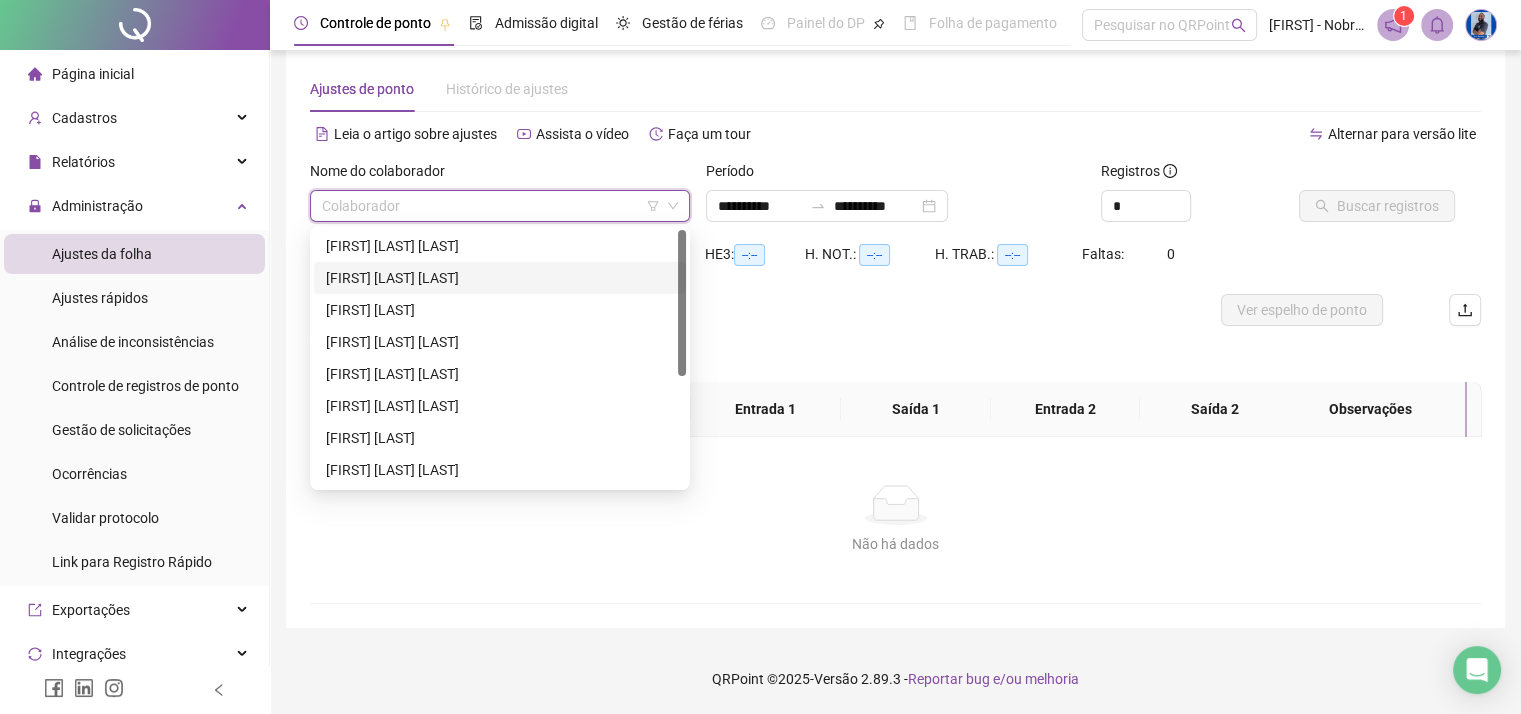 click on "[FIRST] [LAST] [LAST]" at bounding box center (500, 278) 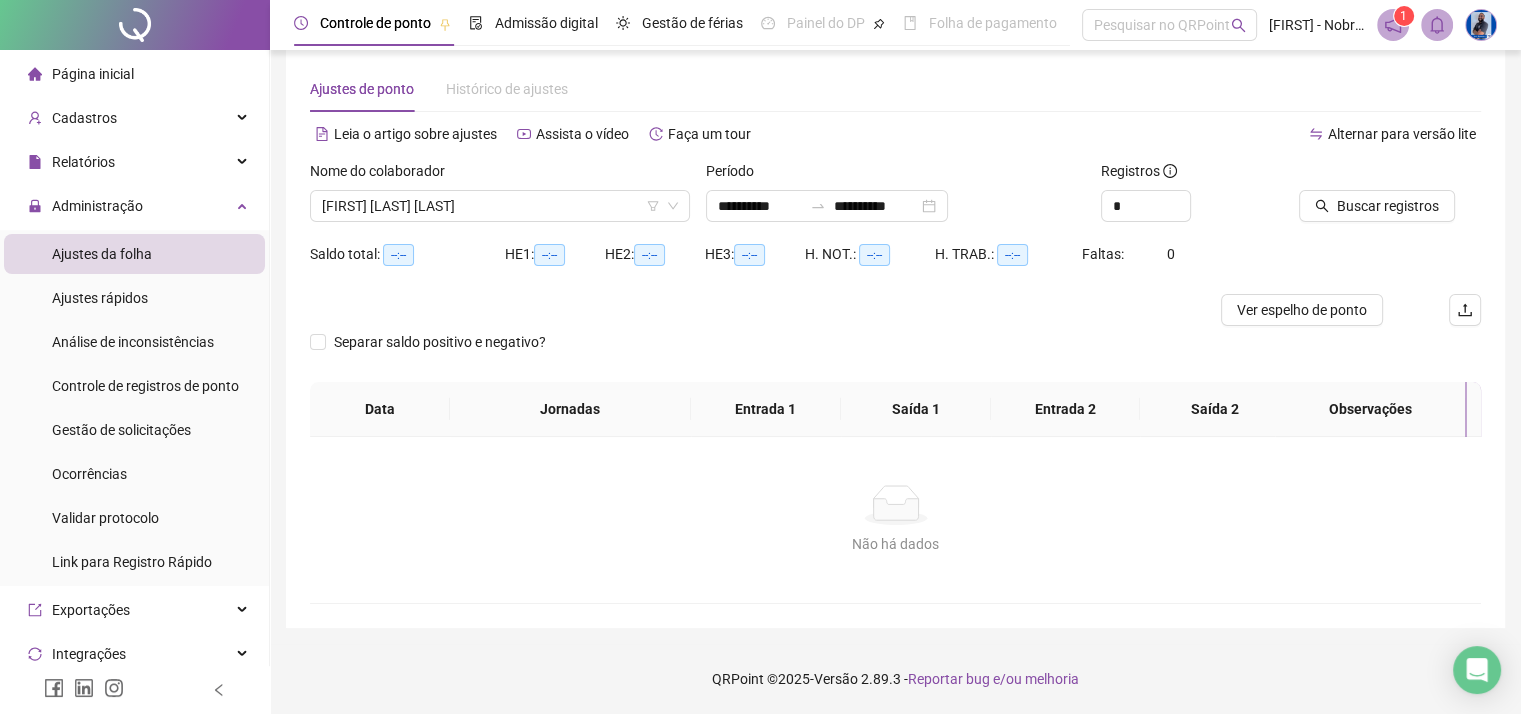 click at bounding box center [1365, 175] 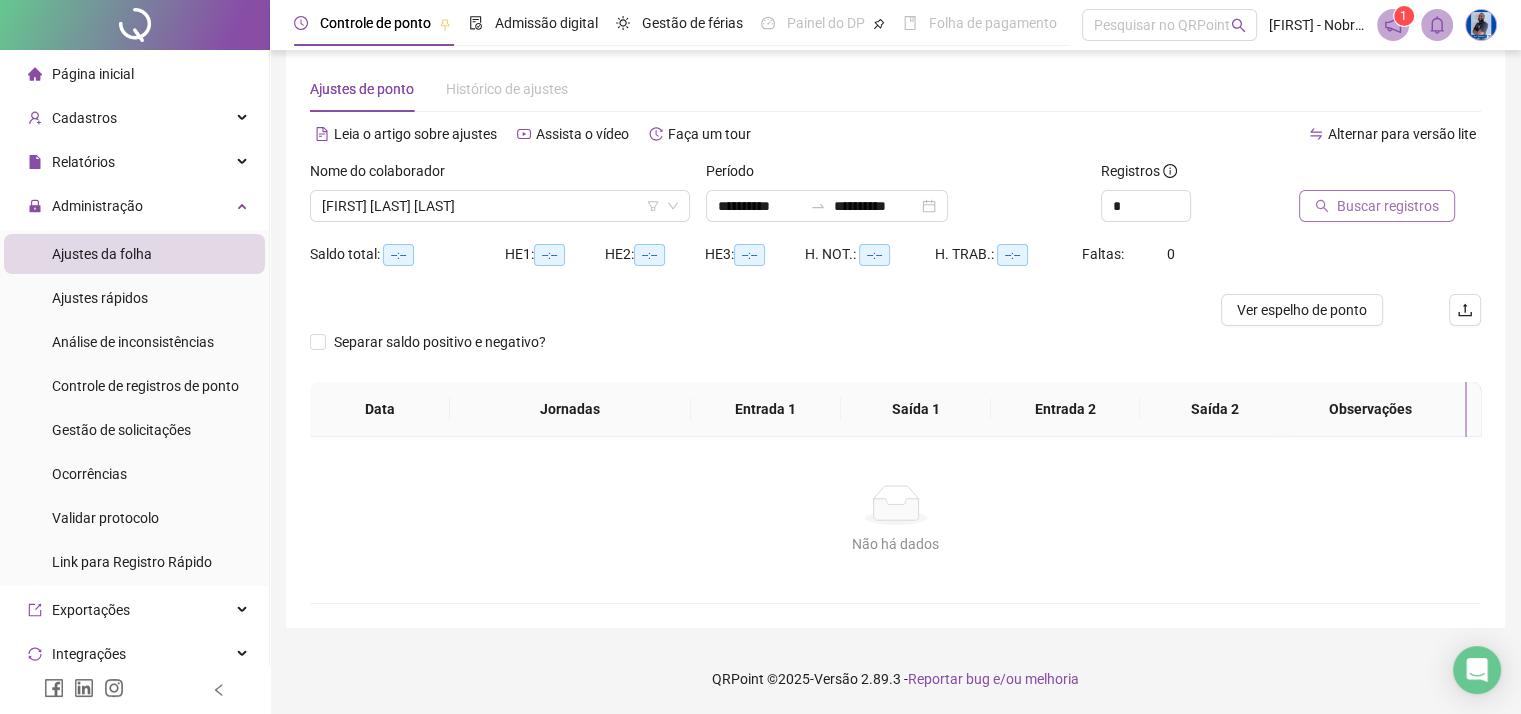 click on "Buscar registros" at bounding box center (1377, 206) 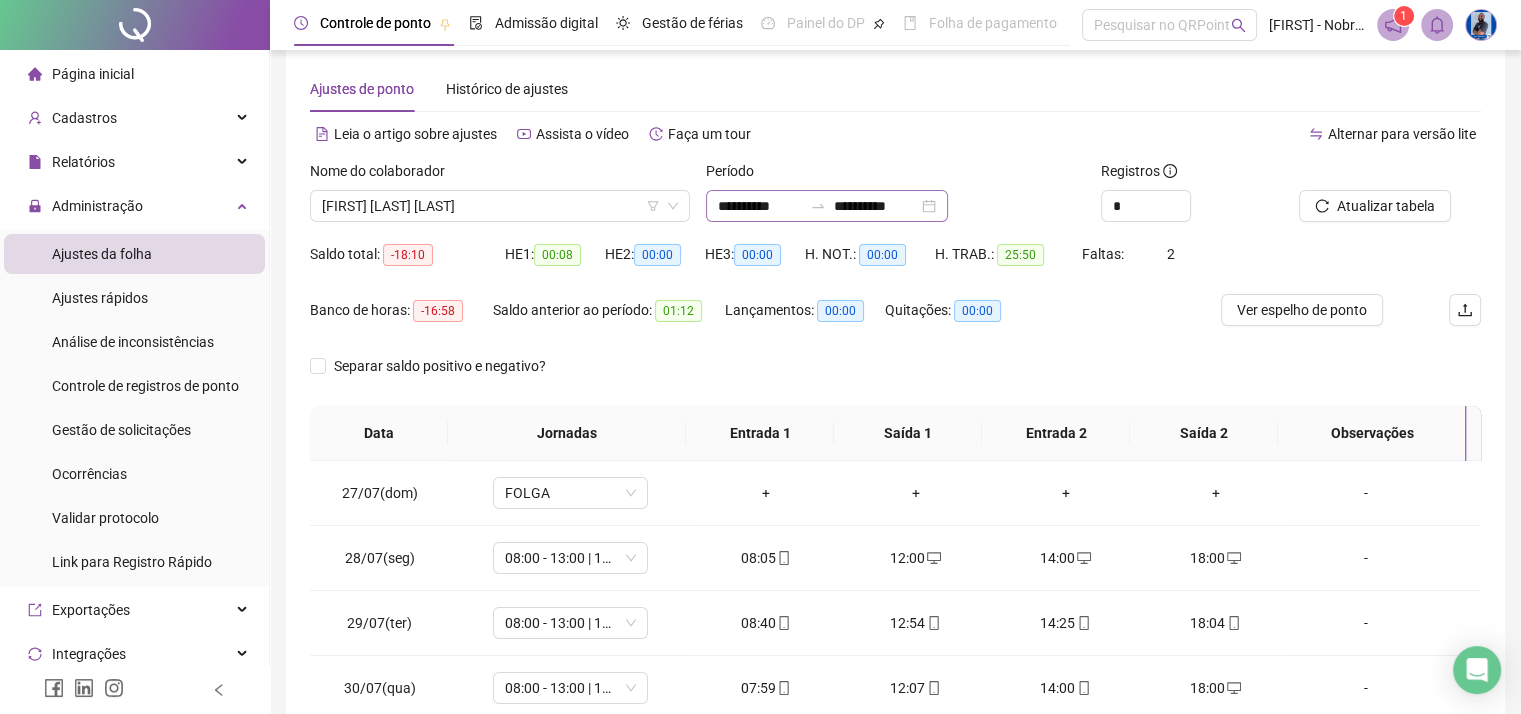 scroll, scrollTop: 308, scrollLeft: 0, axis: vertical 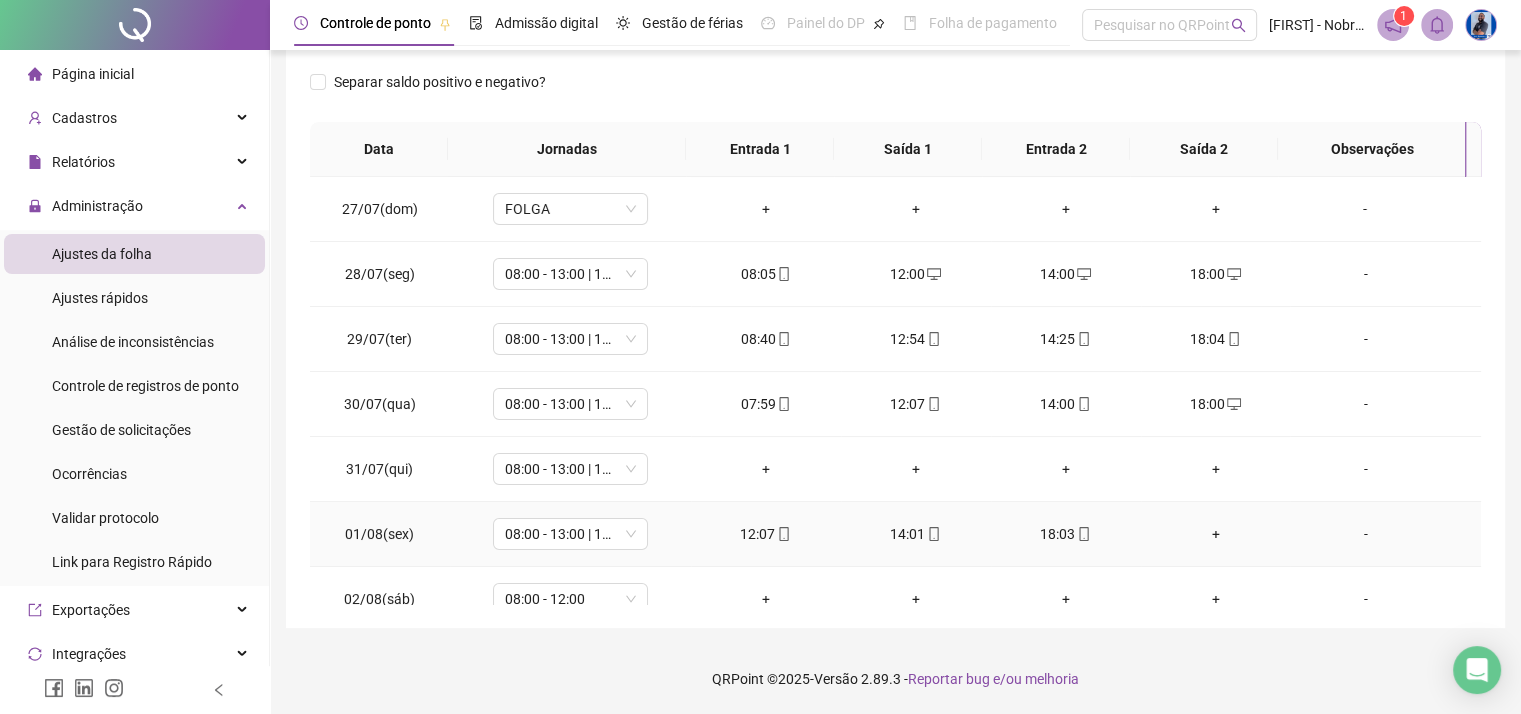 click on "+" at bounding box center [1216, 534] 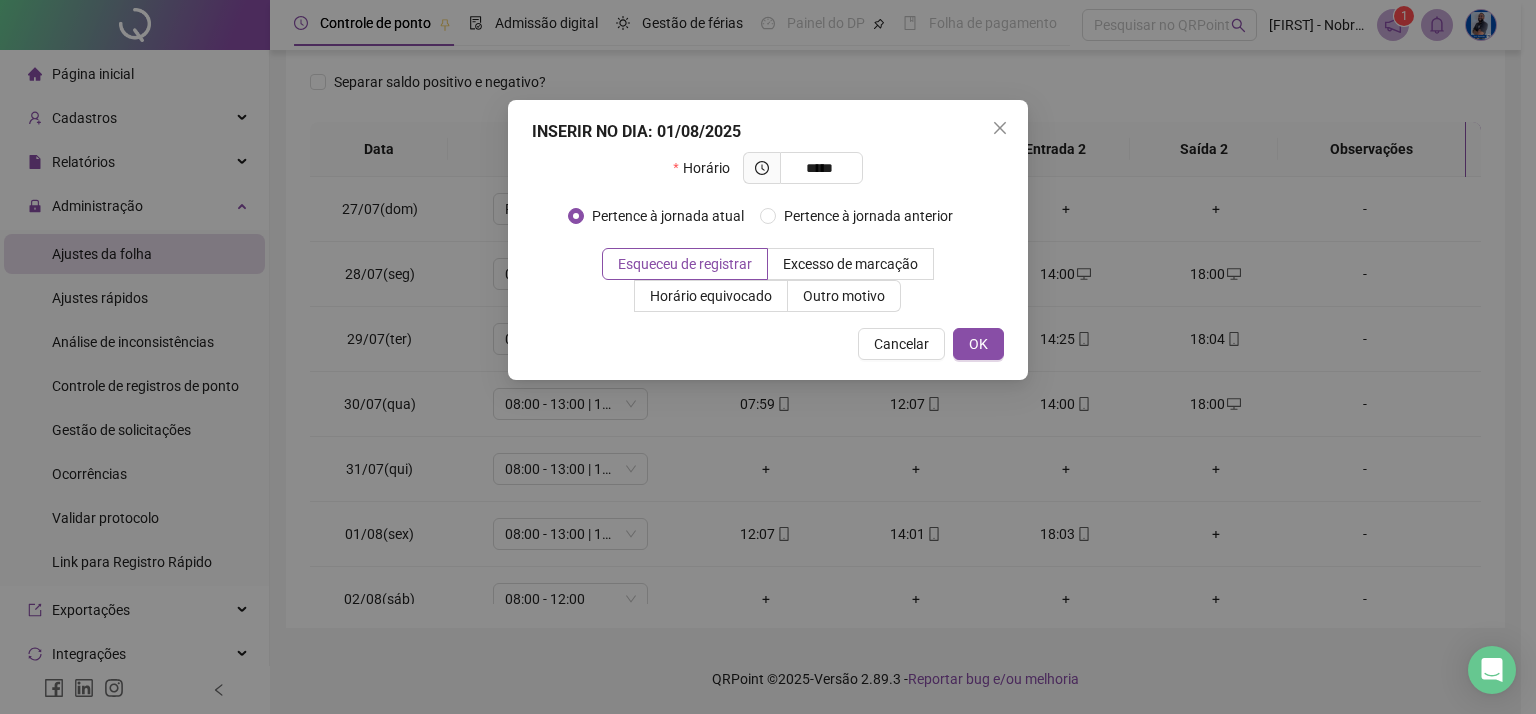 type on "*****" 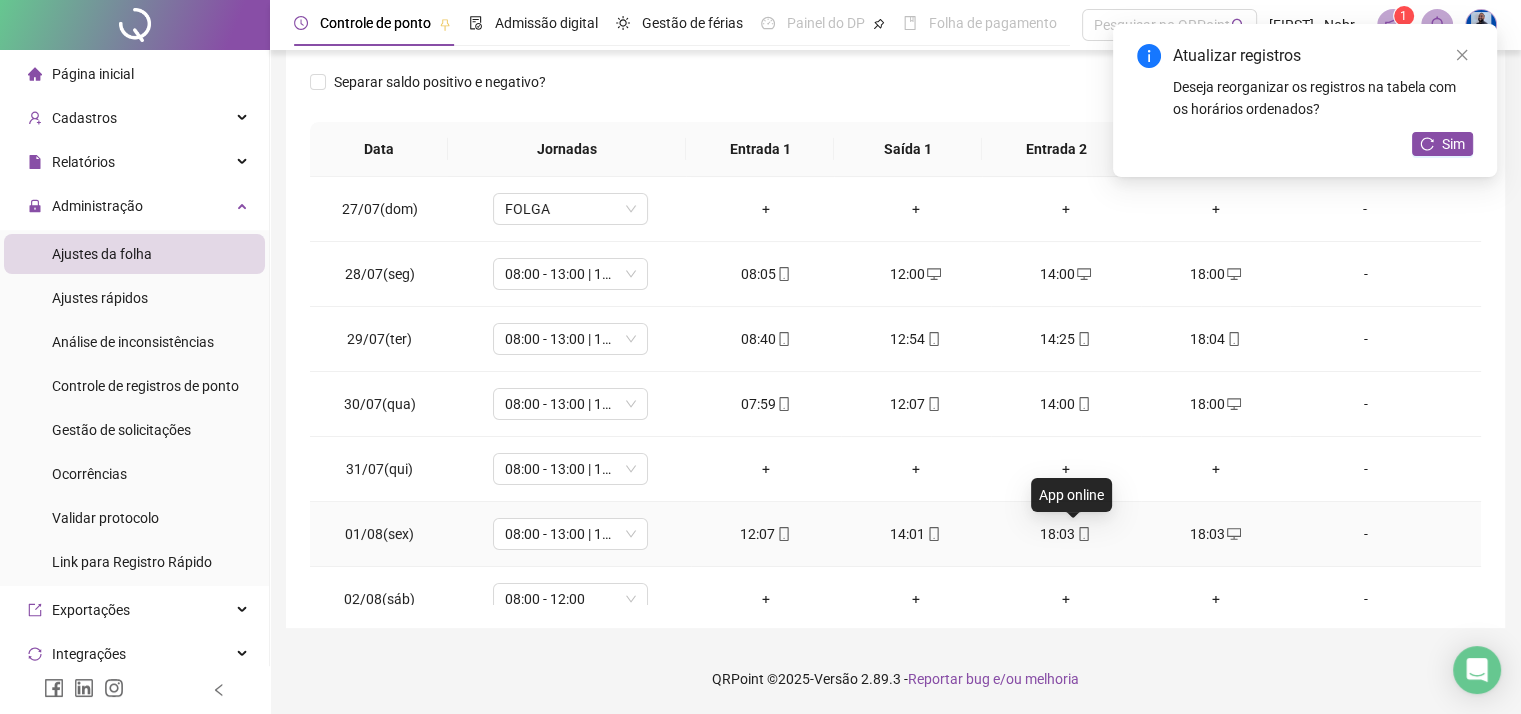 click 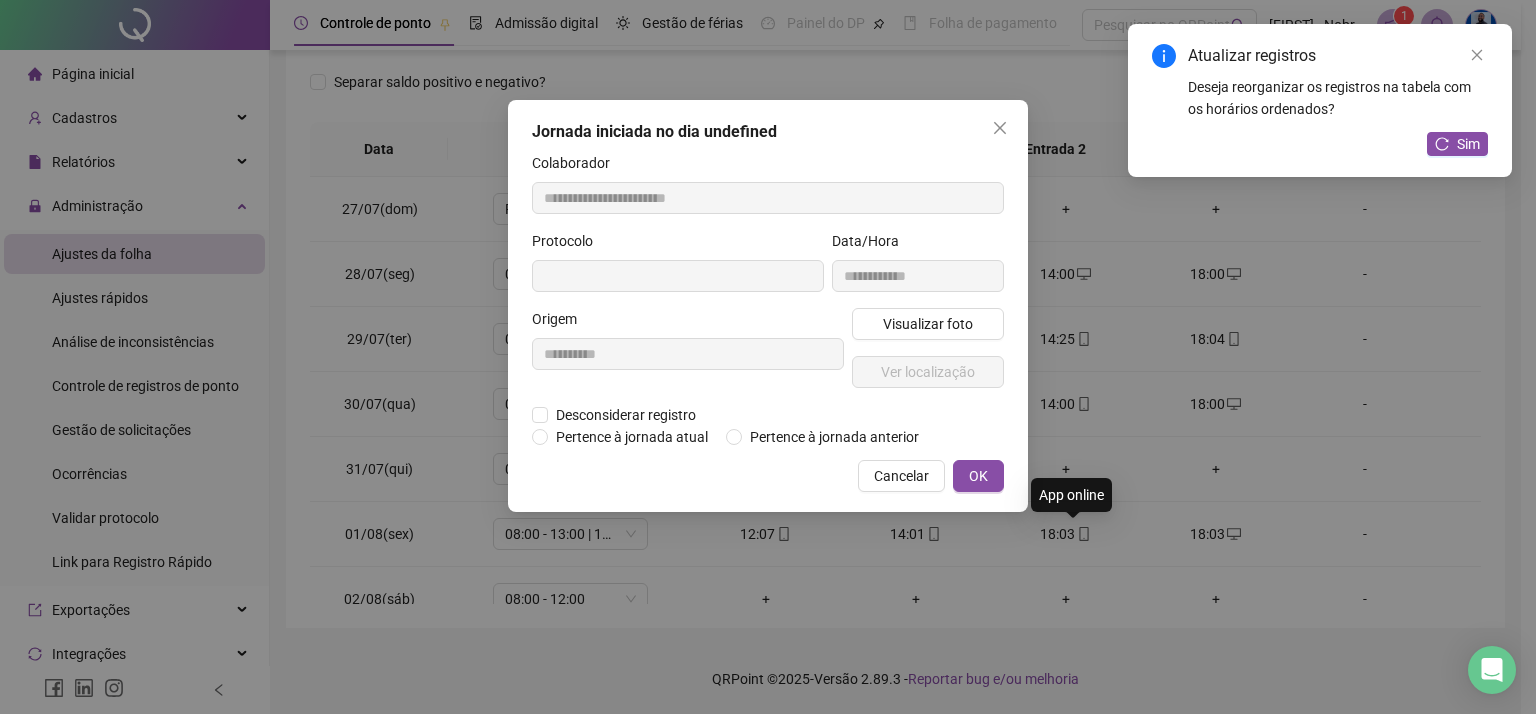 type on "**********" 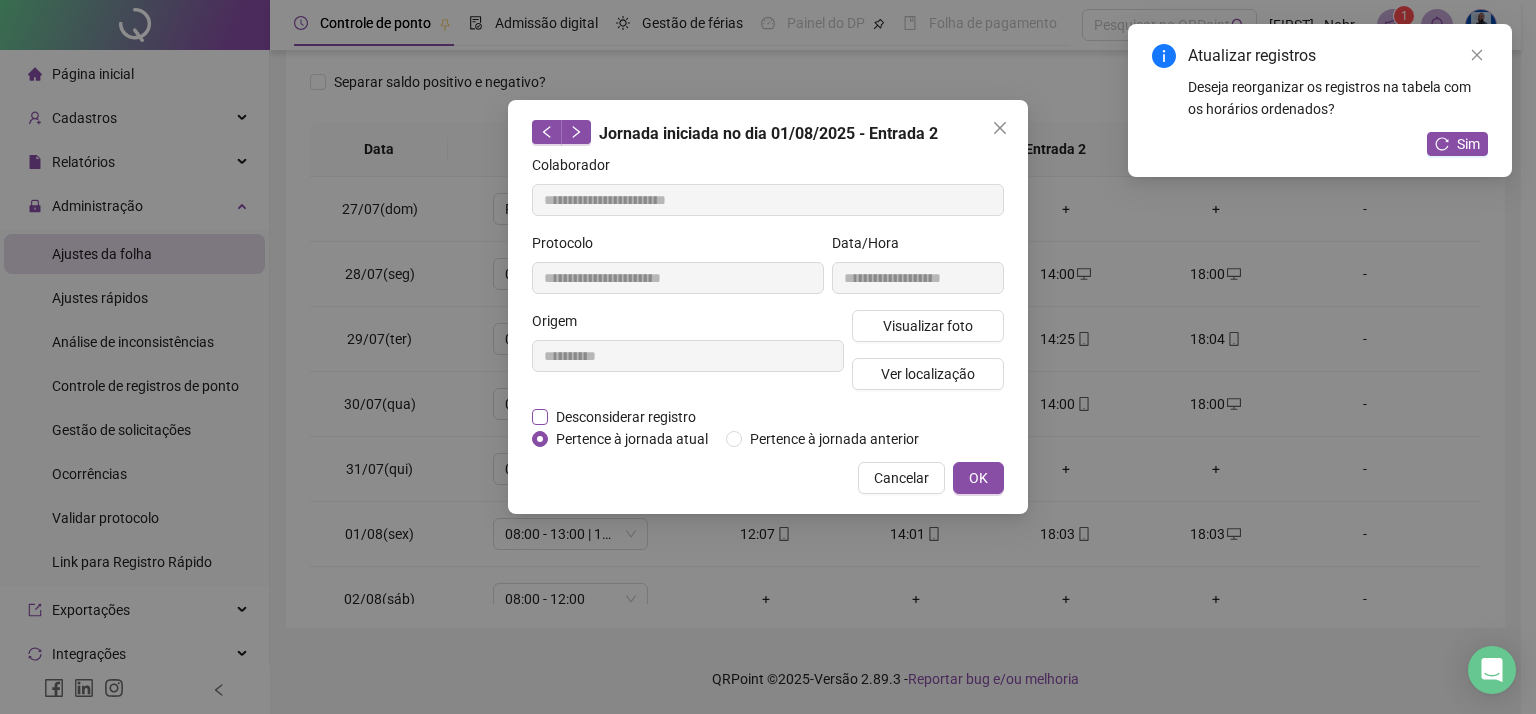 click on "Desconsiderar registro" at bounding box center [626, 417] 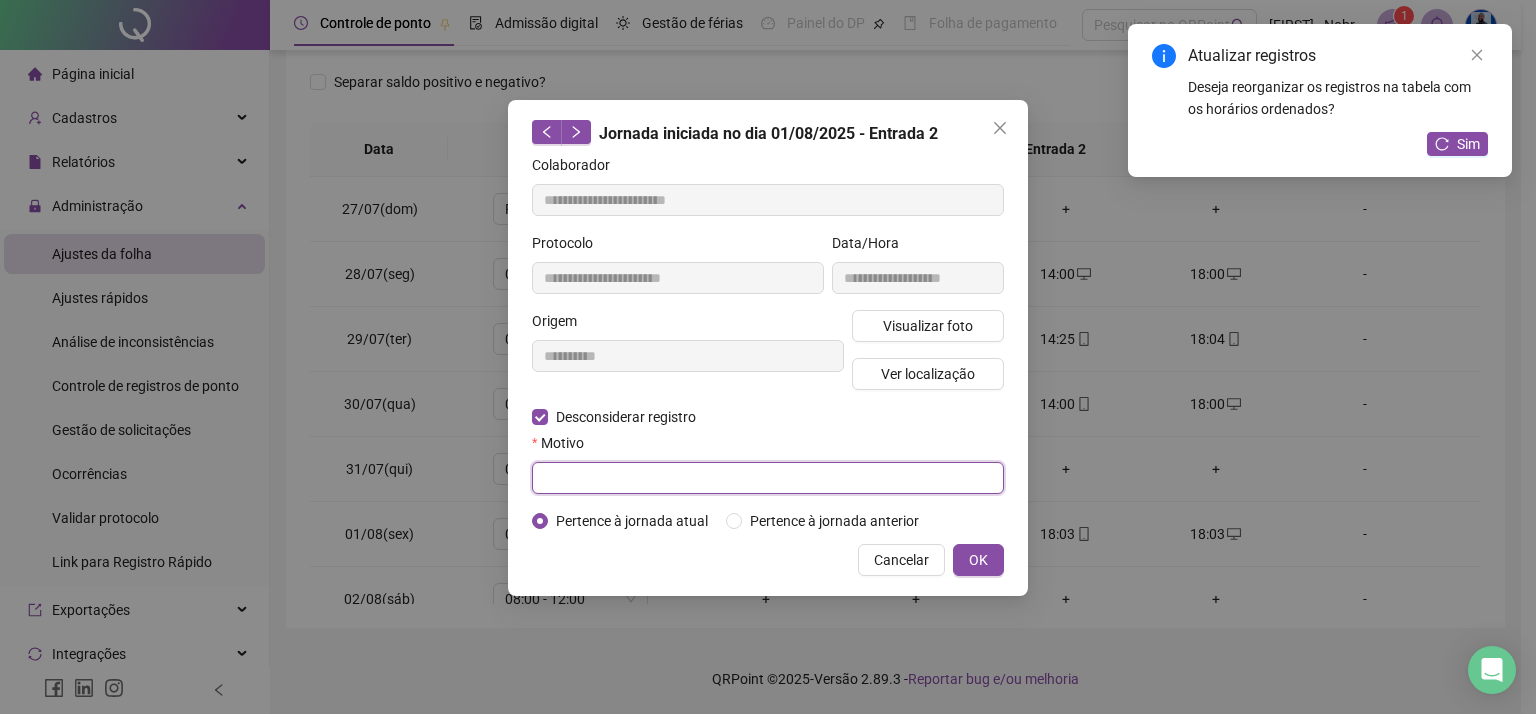 click at bounding box center [768, 478] 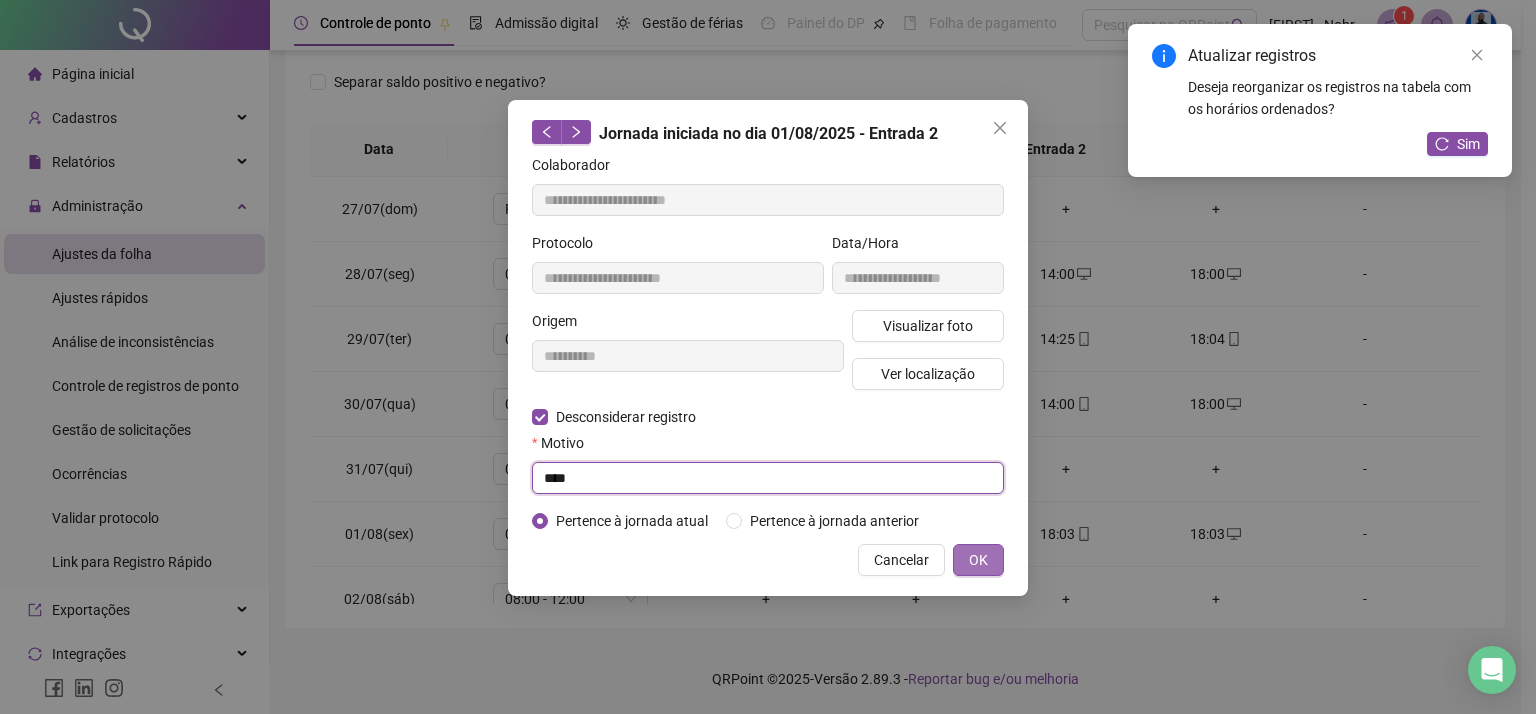 type on "****" 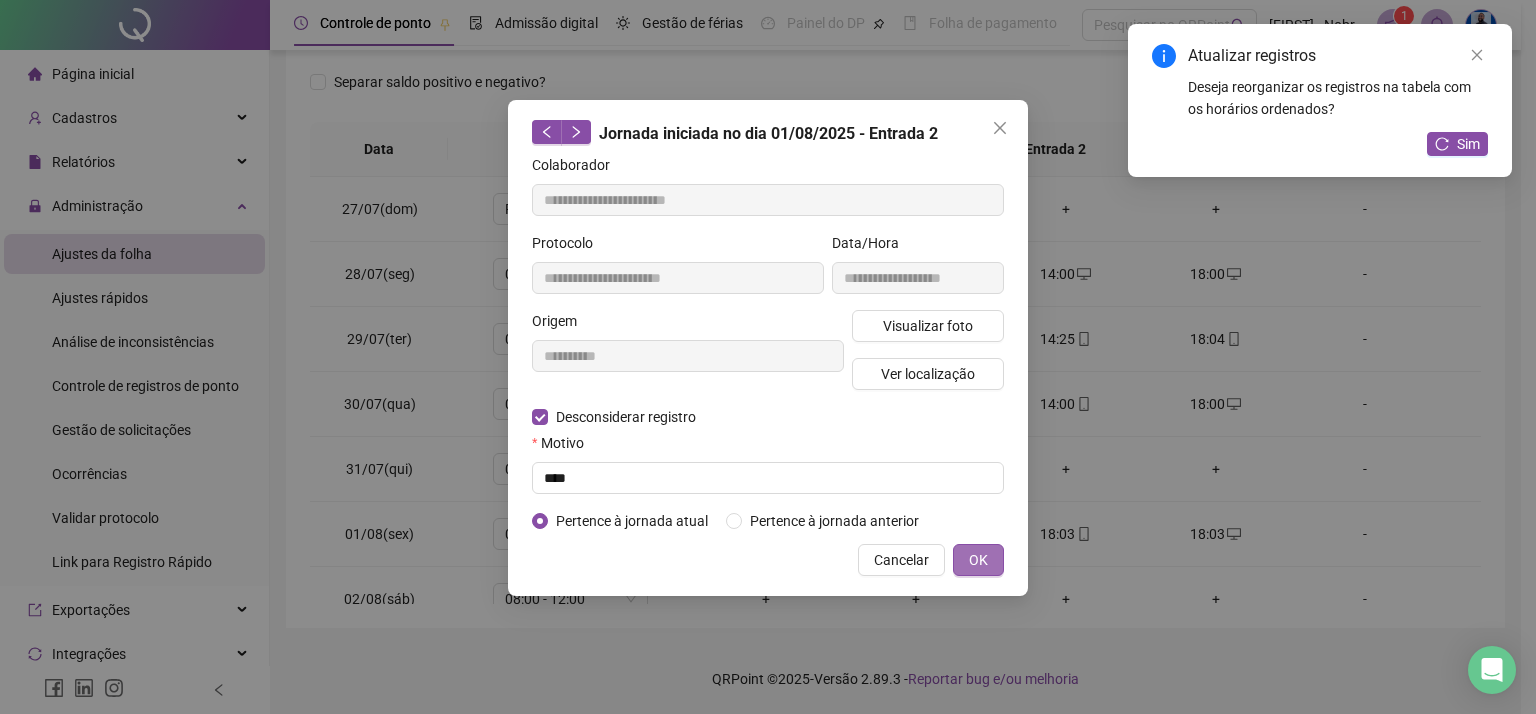click on "OK" at bounding box center [978, 560] 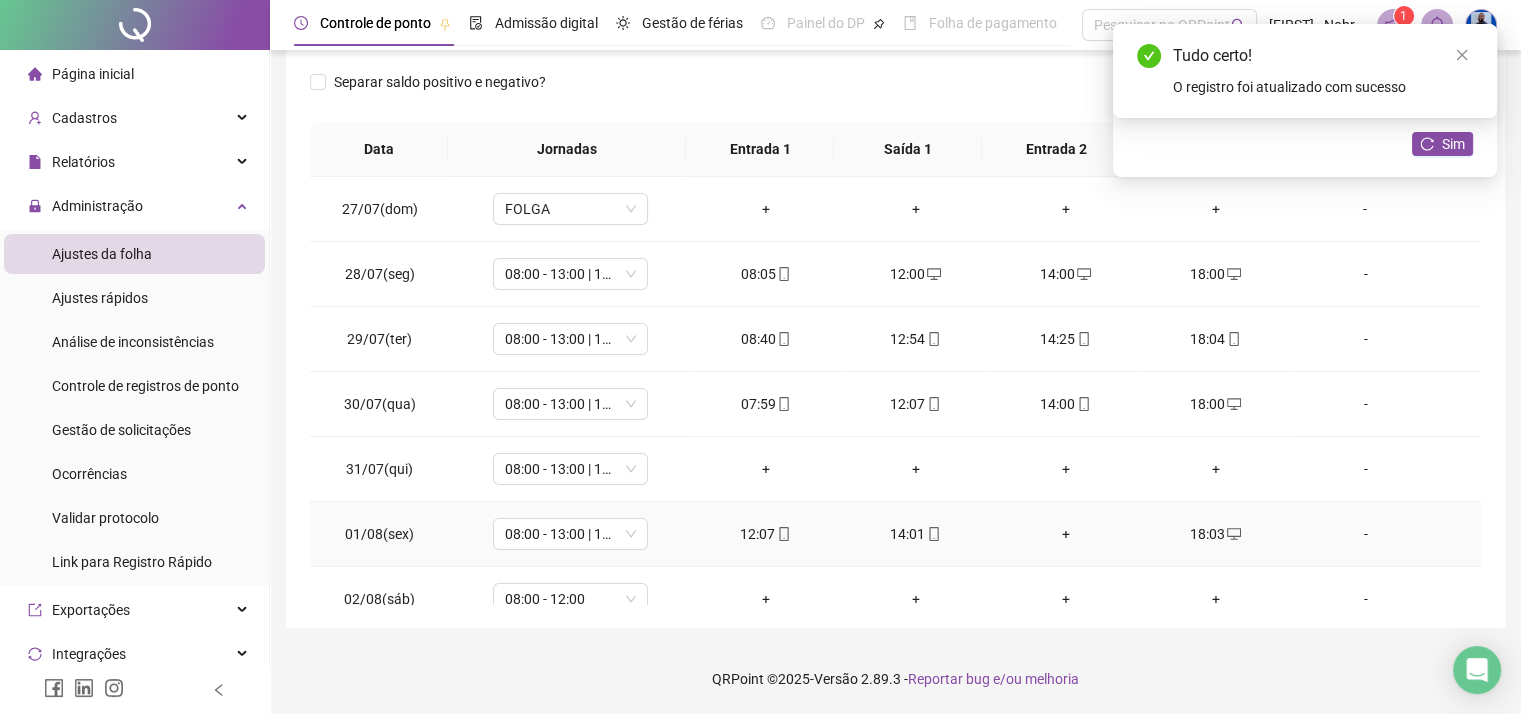 click on "+" at bounding box center [1066, 534] 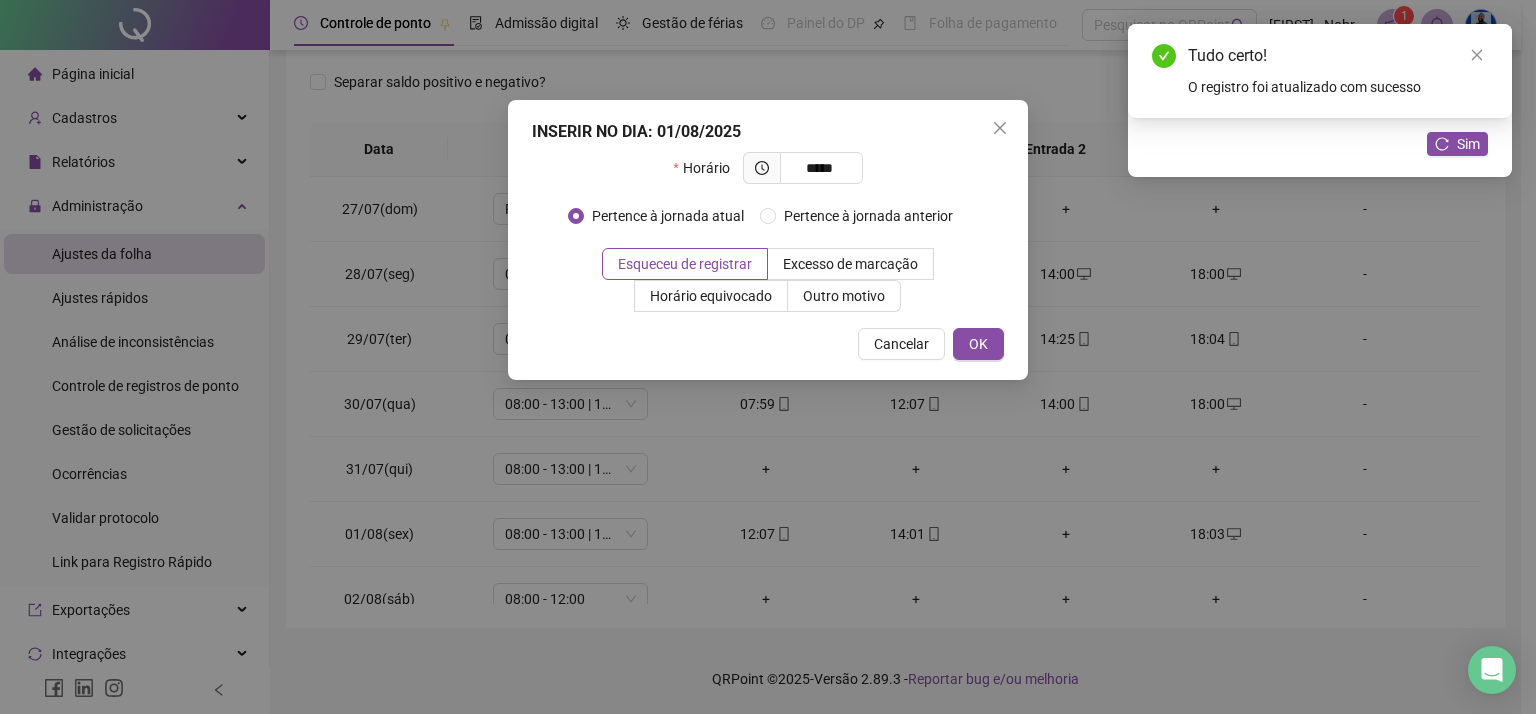 type on "*****" 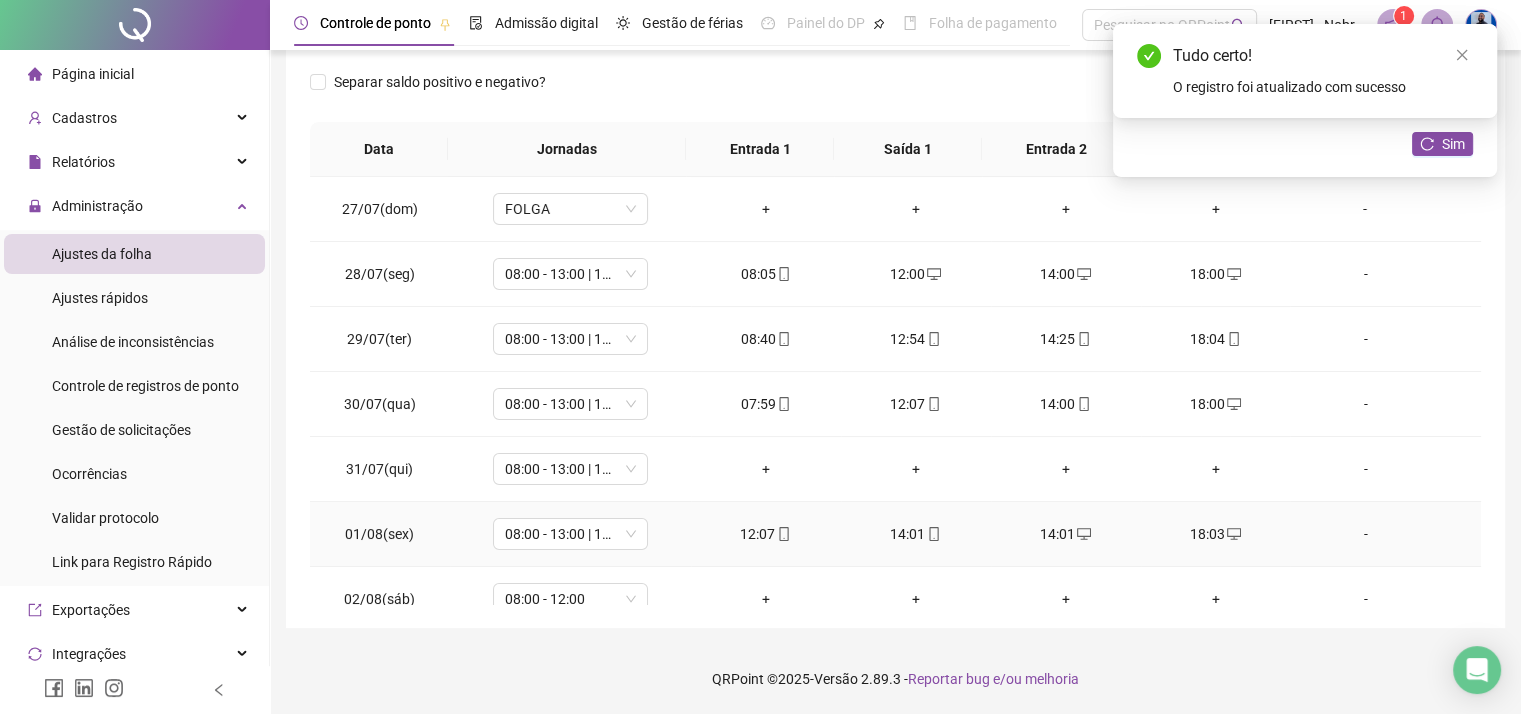 click on "14:01" at bounding box center [916, 534] 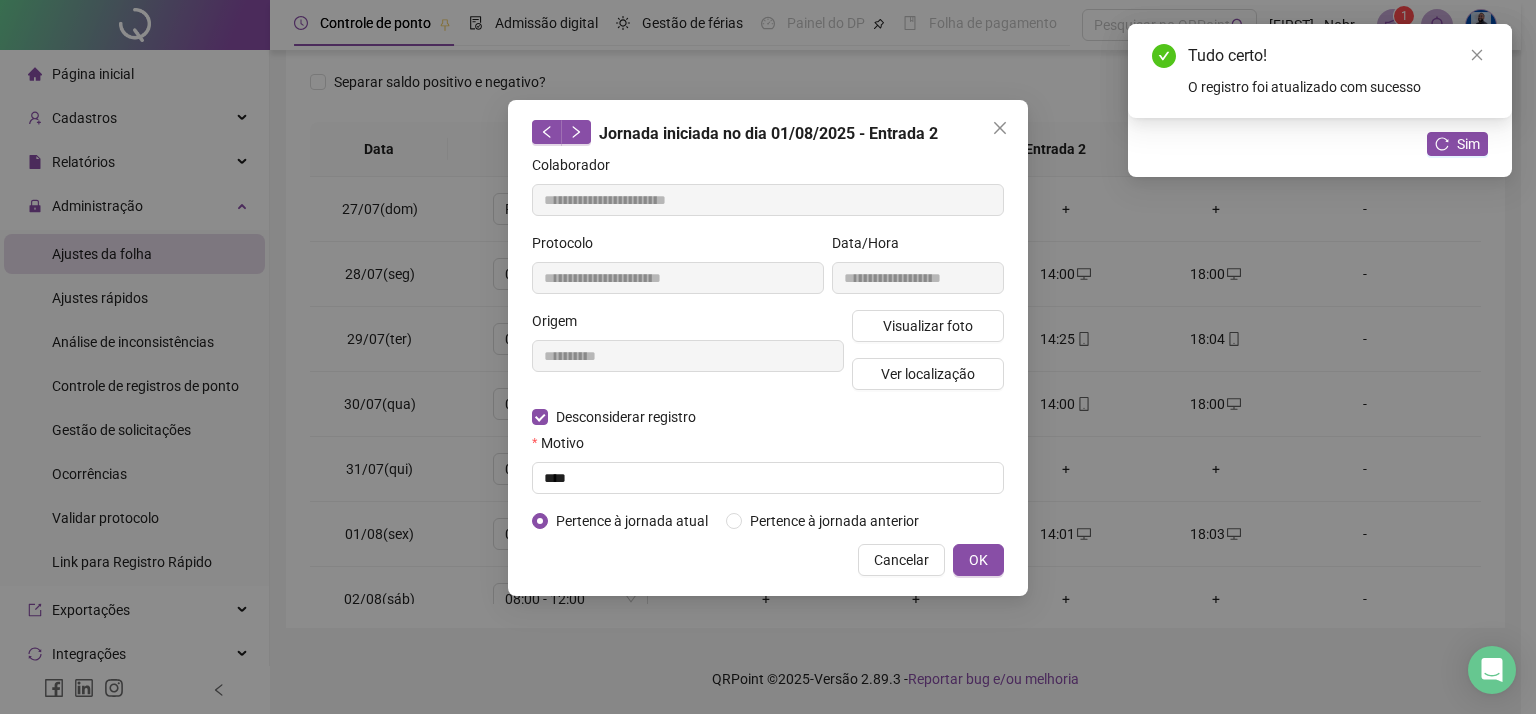 type on "**********" 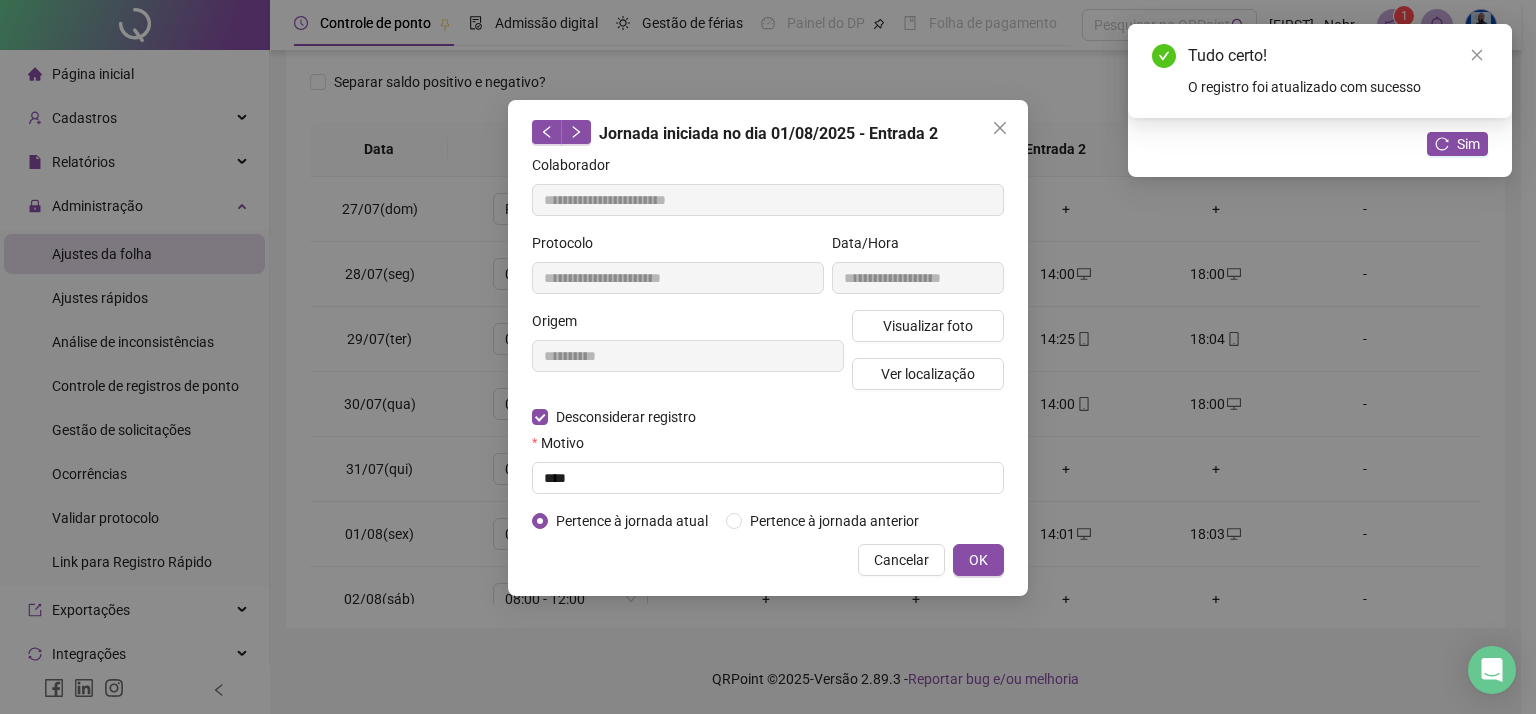 type on "**********" 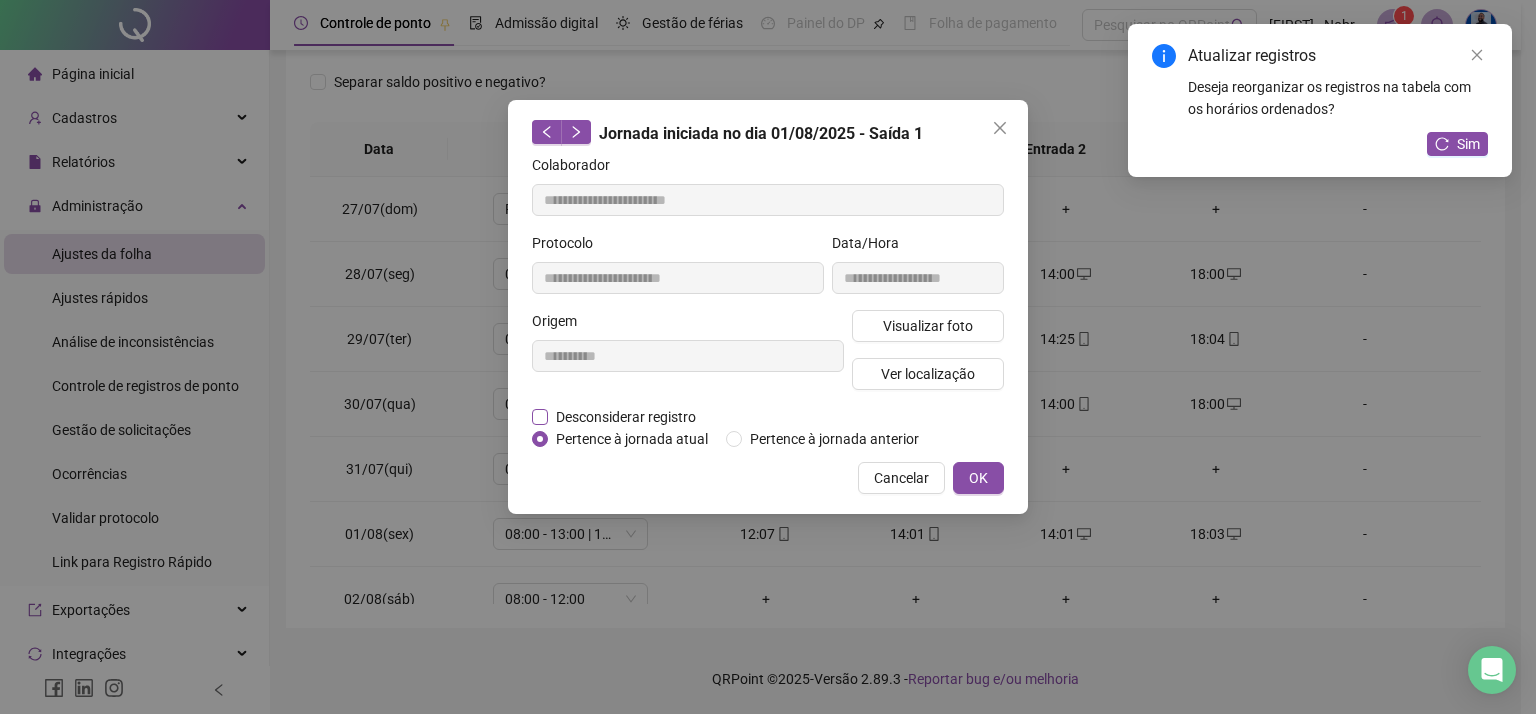 click on "Desconsiderar registro" at bounding box center (626, 417) 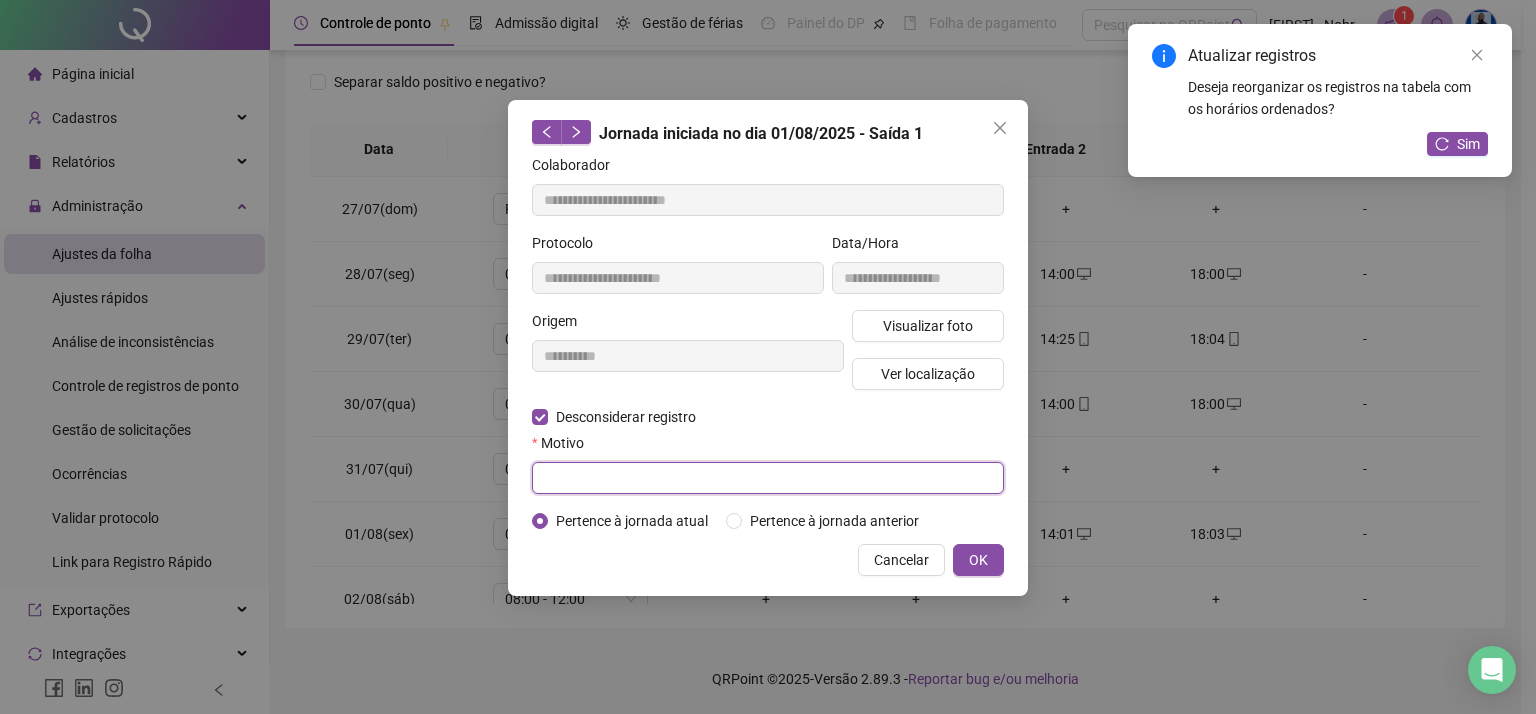 click at bounding box center (768, 478) 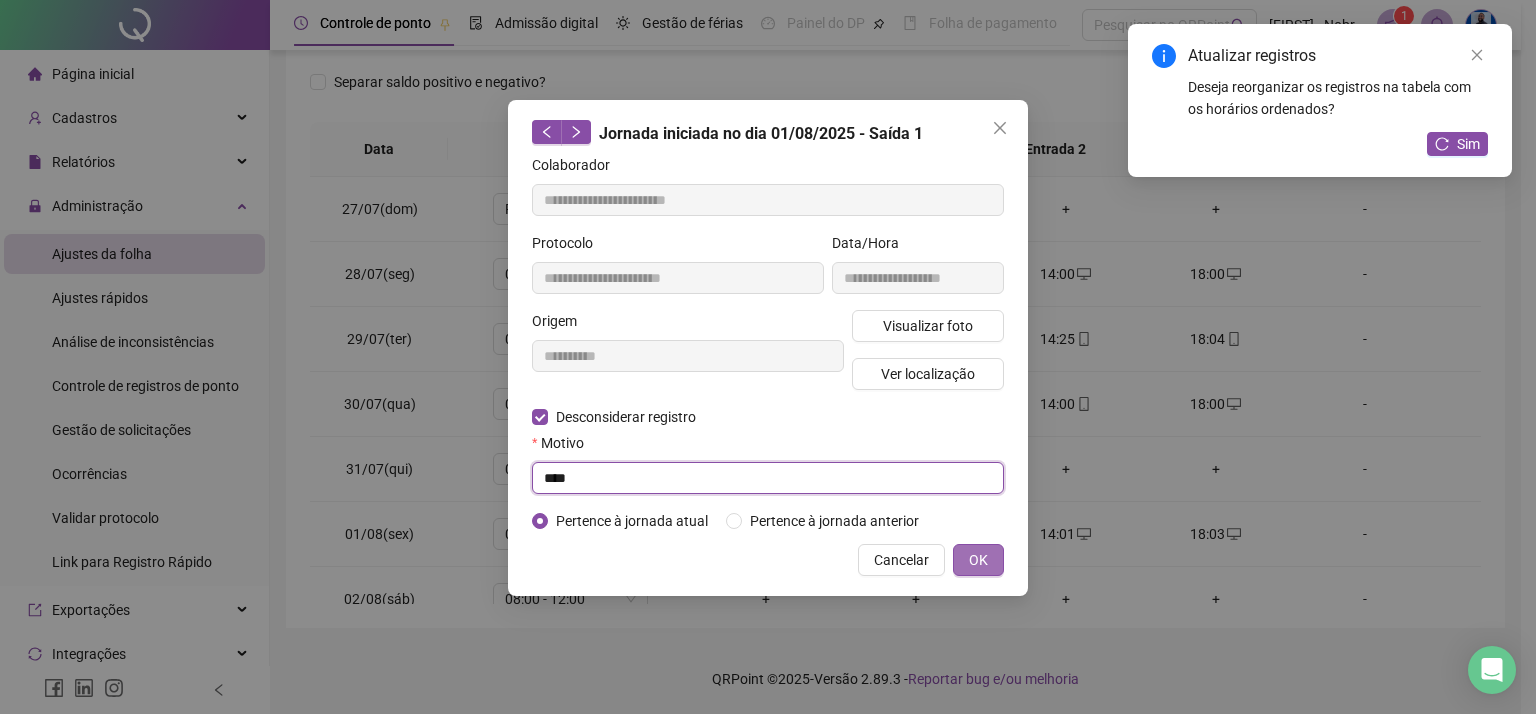 type on "****" 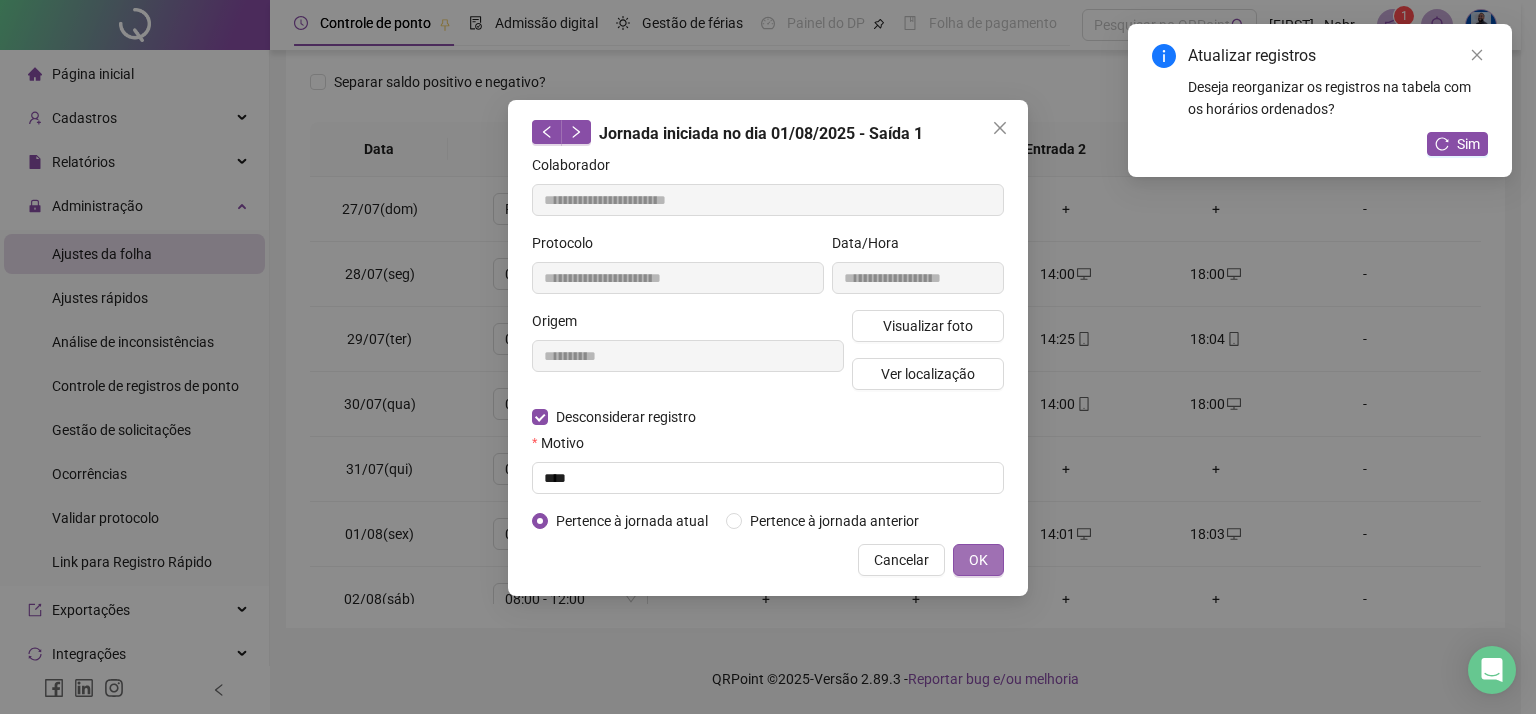 click on "OK" at bounding box center [978, 560] 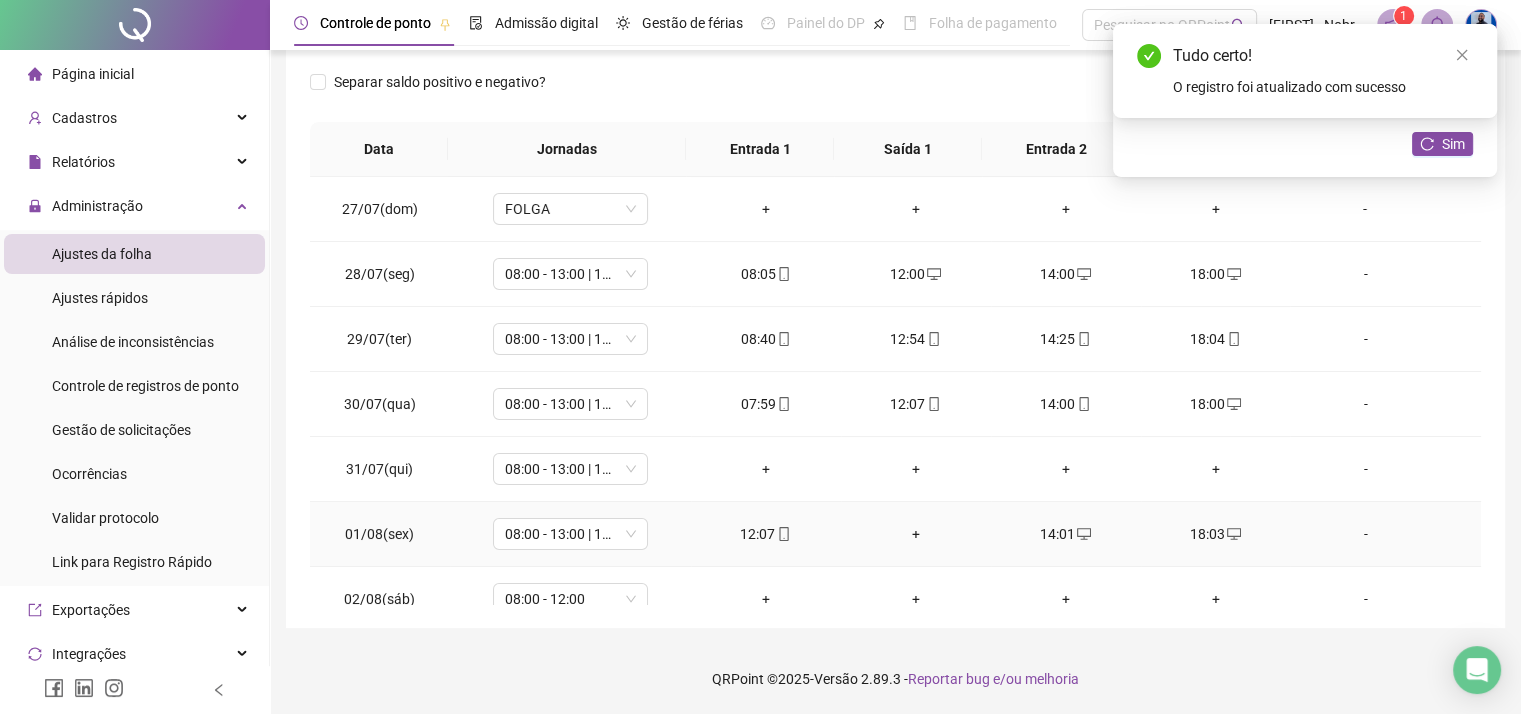click on "+" at bounding box center [916, 534] 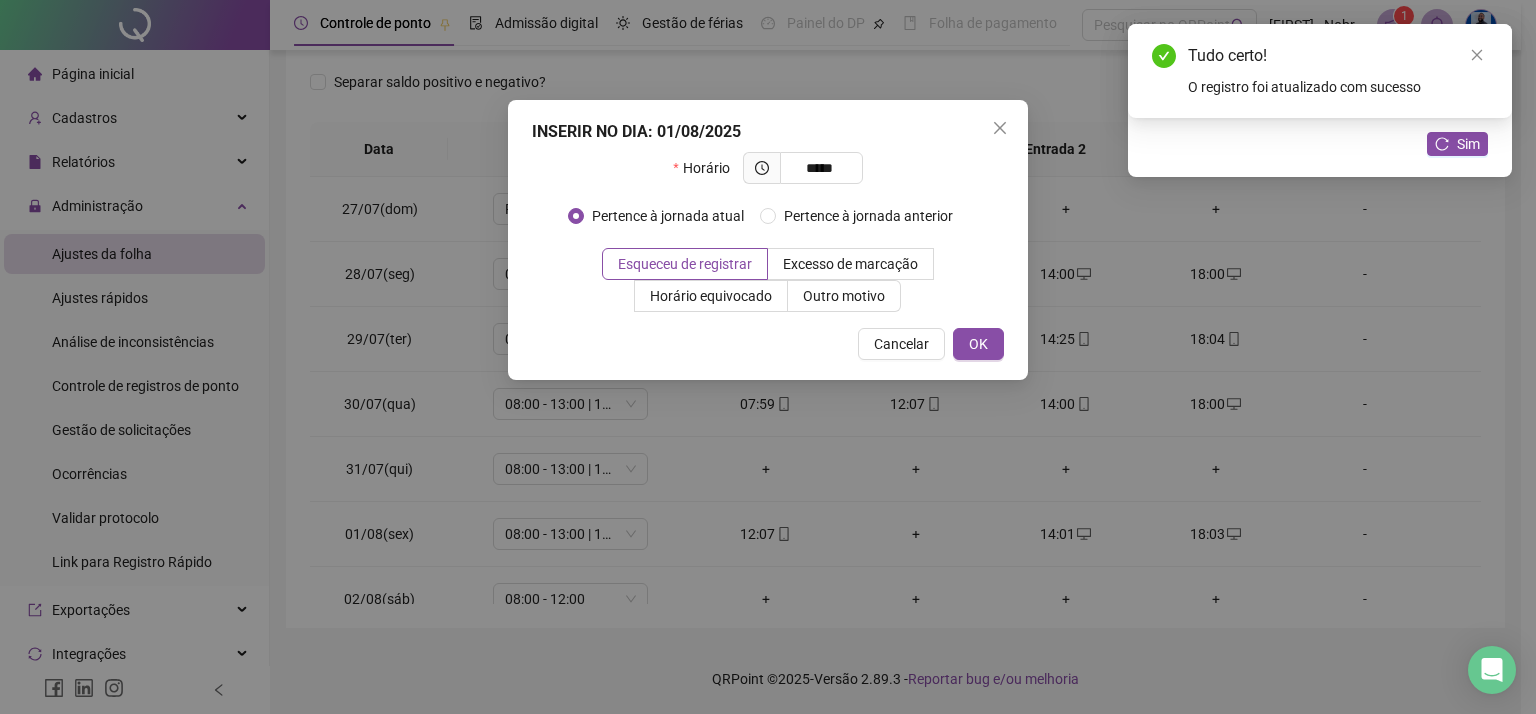 type on "*****" 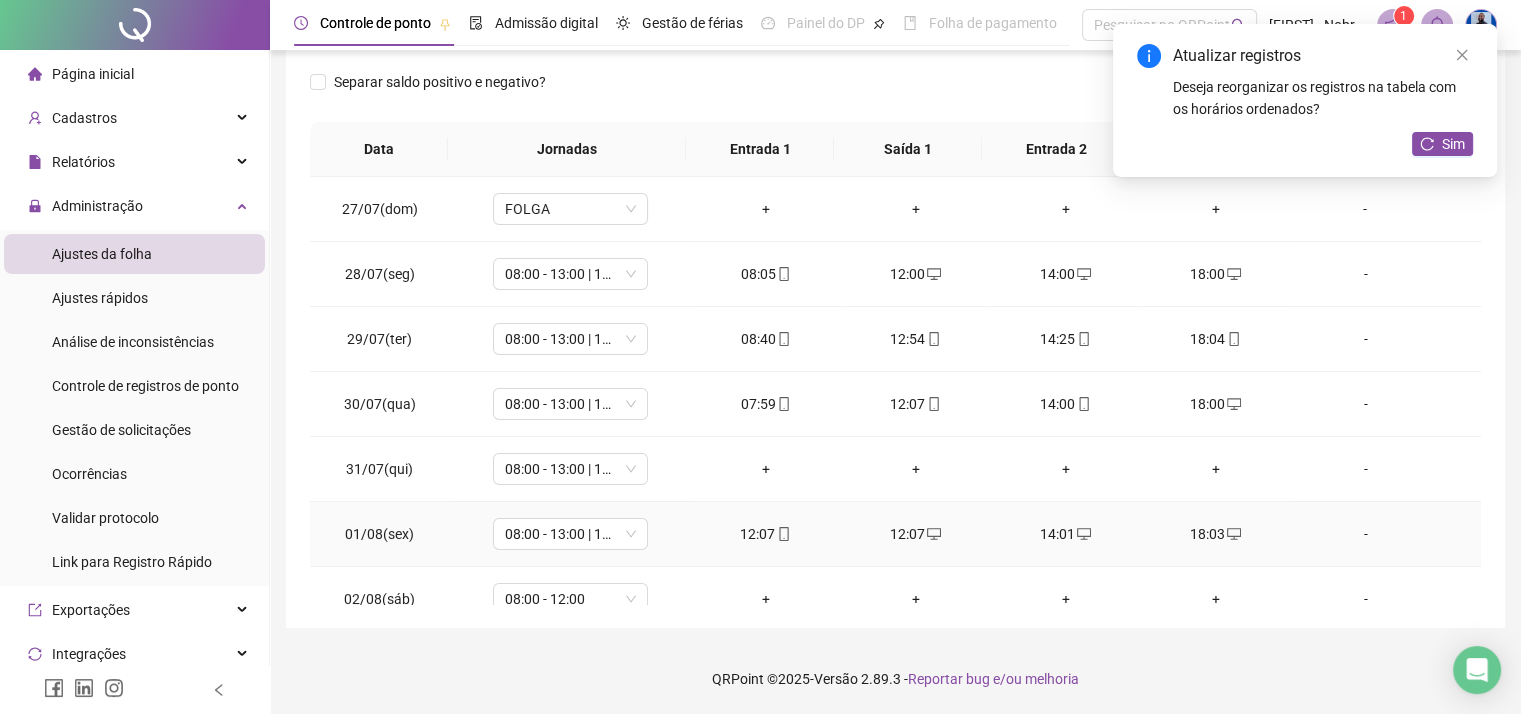 click on "12:07" at bounding box center [766, 534] 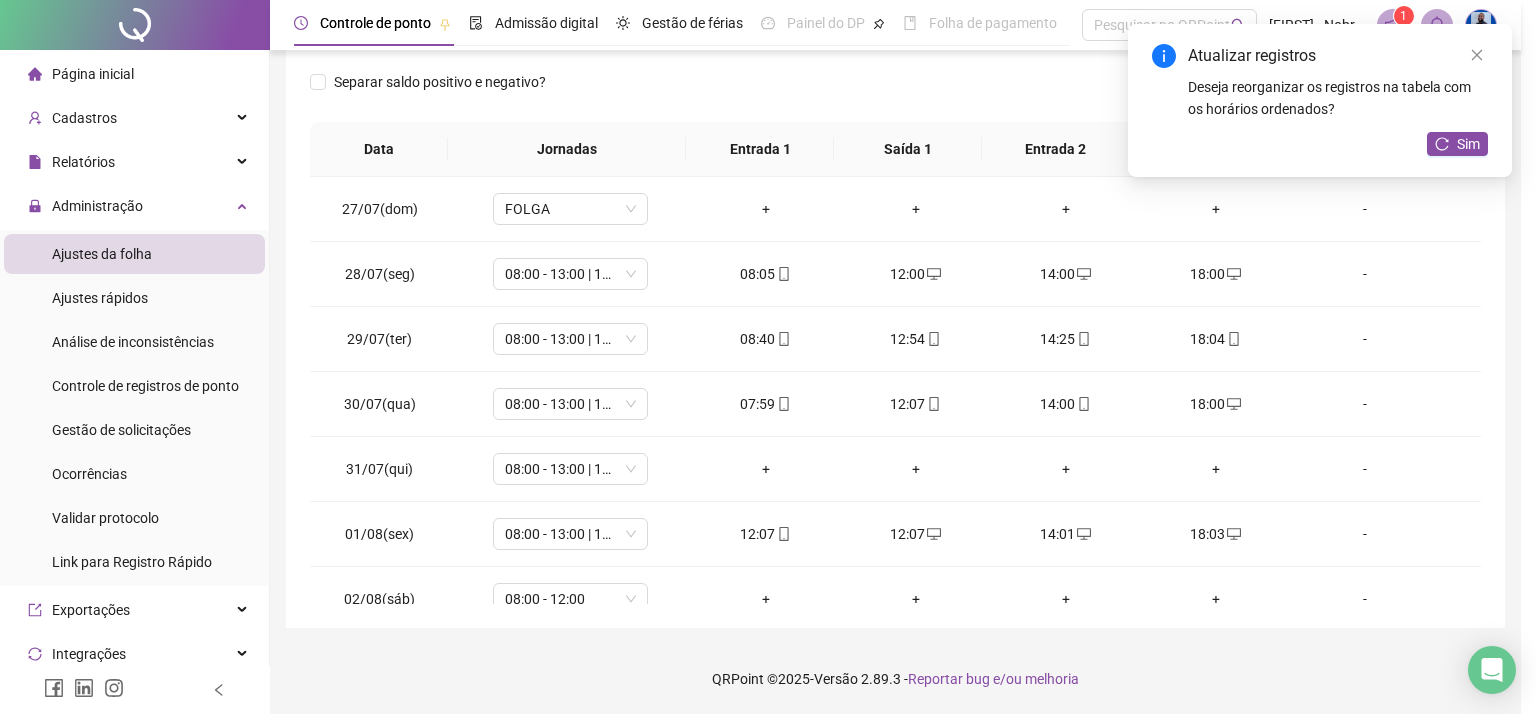type on "**********" 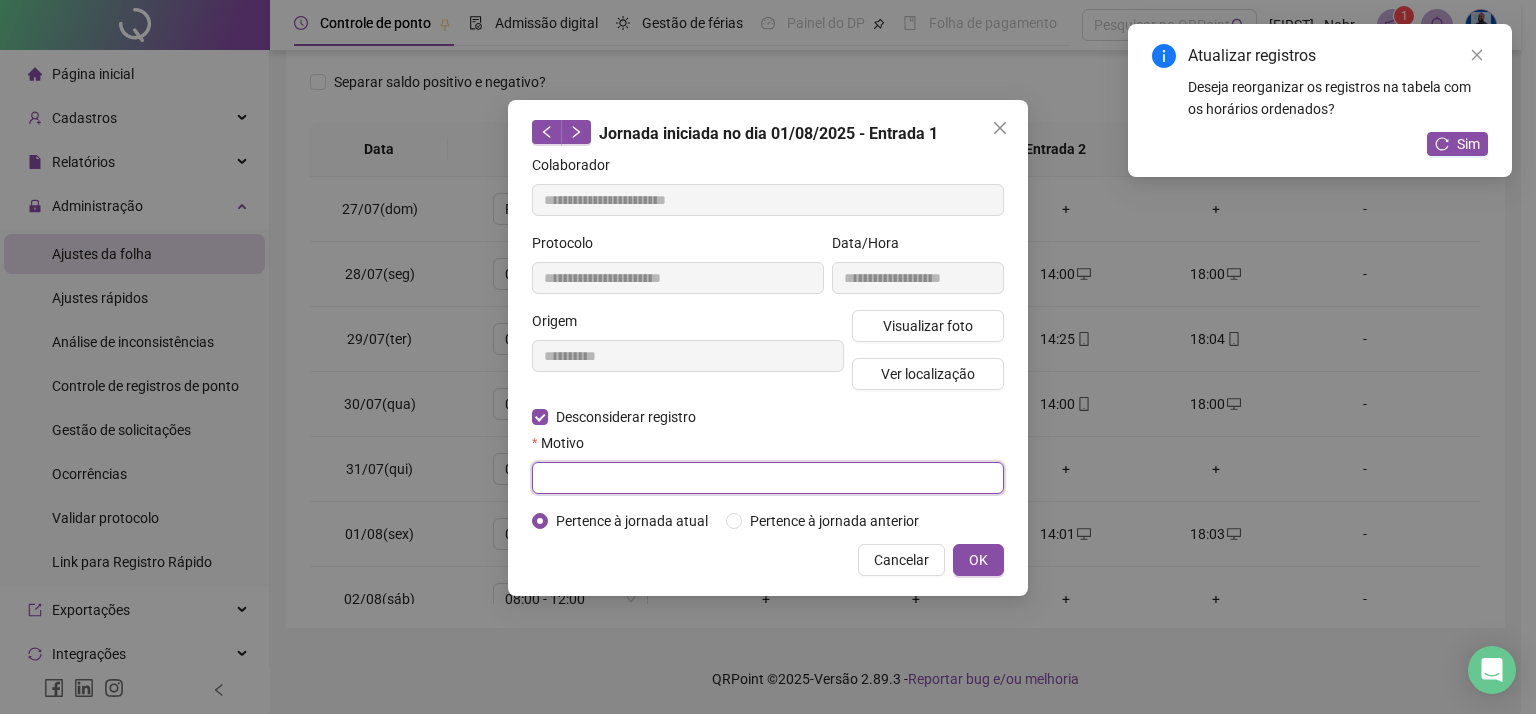 click at bounding box center (768, 478) 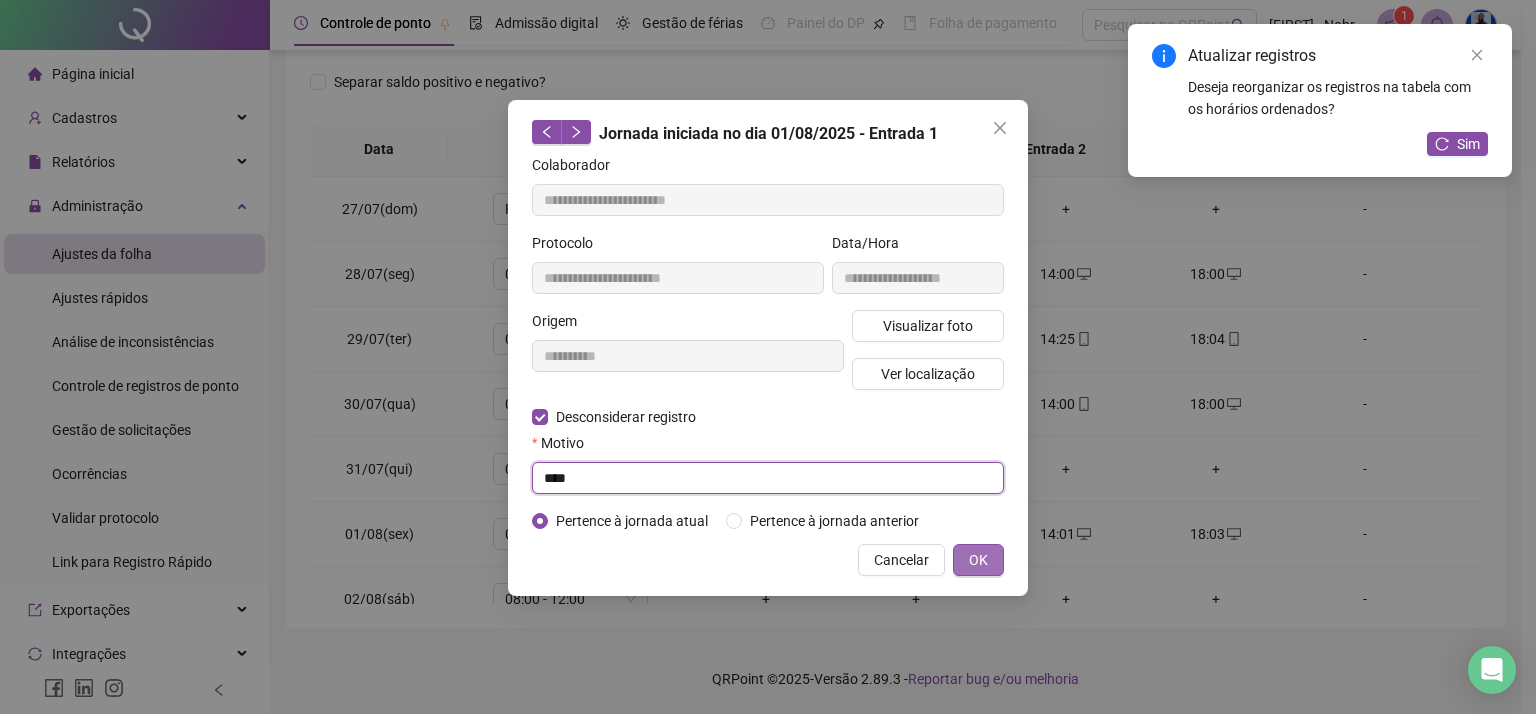 type on "****" 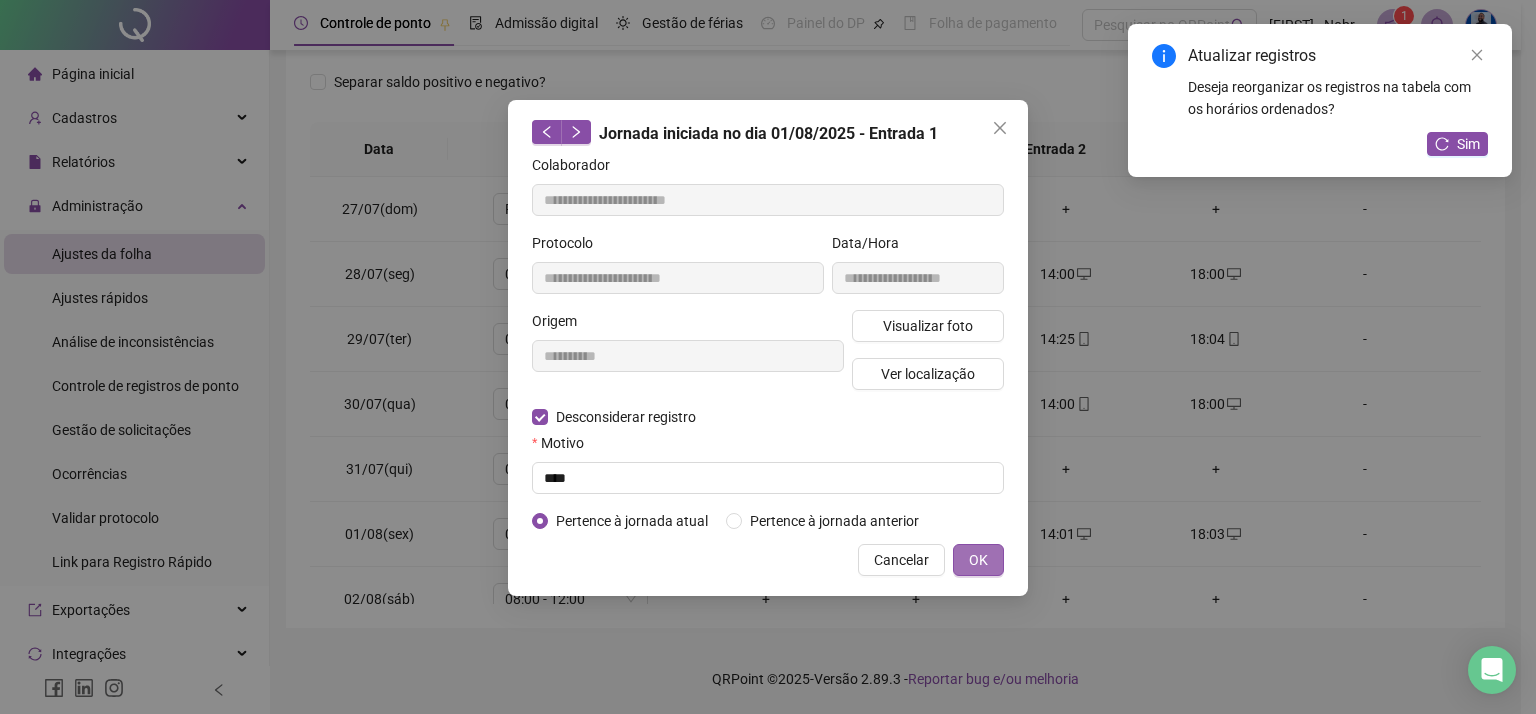 click on "OK" at bounding box center [978, 560] 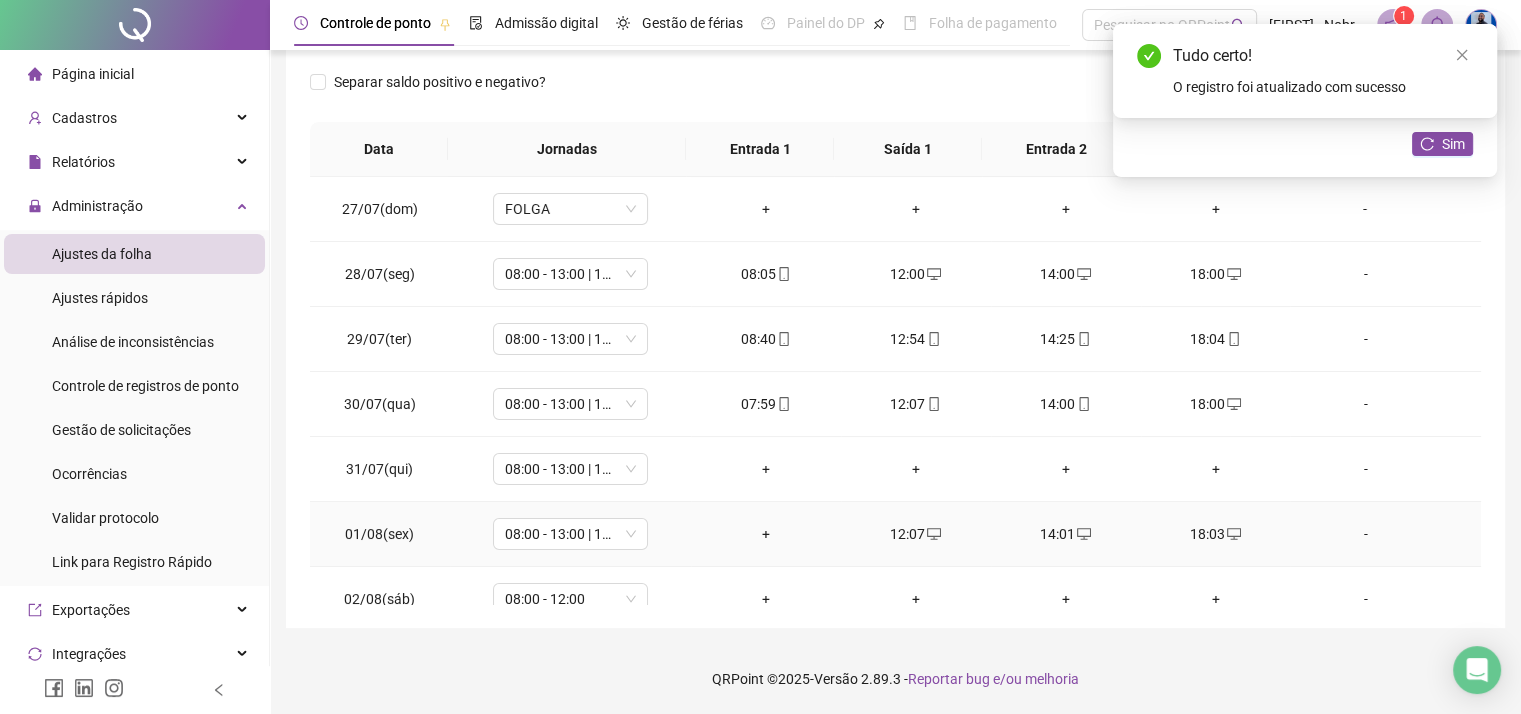 click on "+" at bounding box center (766, 534) 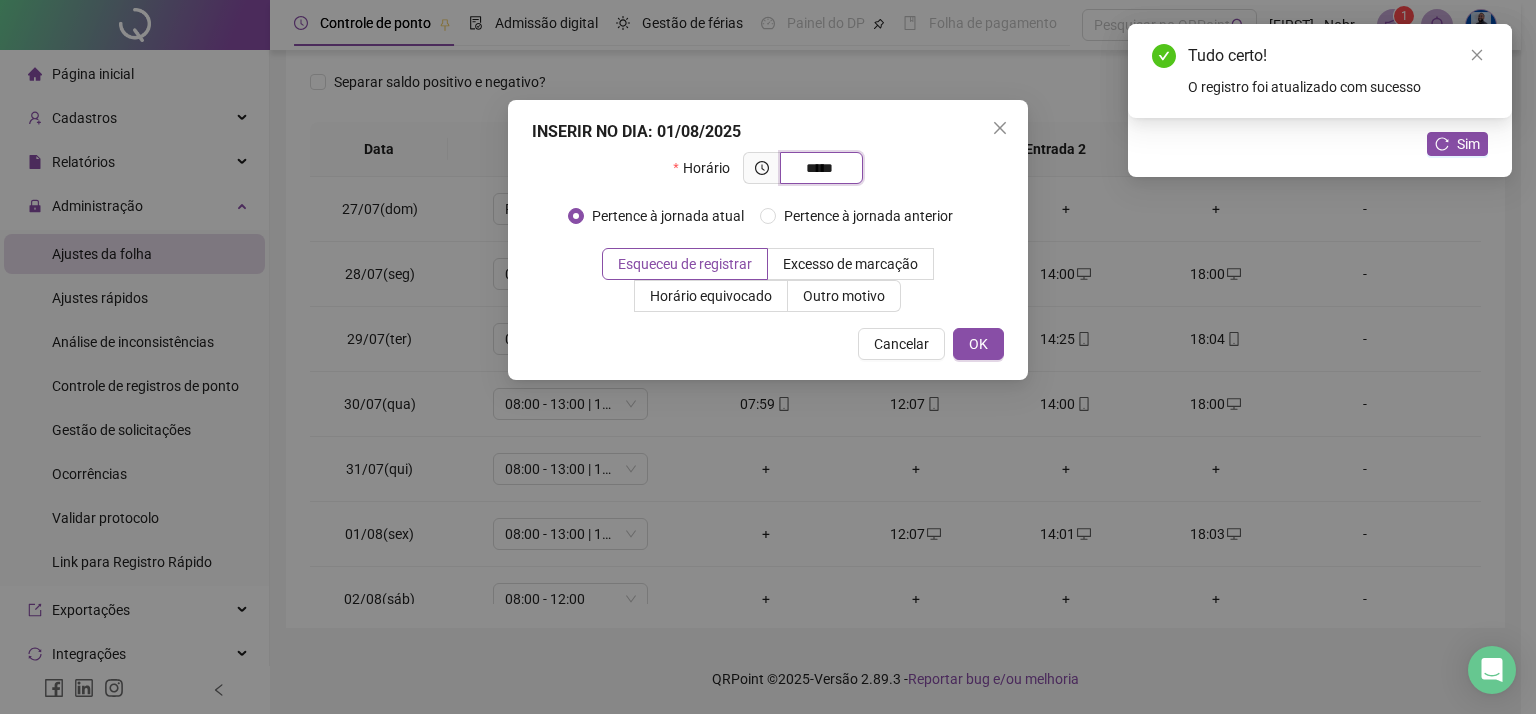 type on "*****" 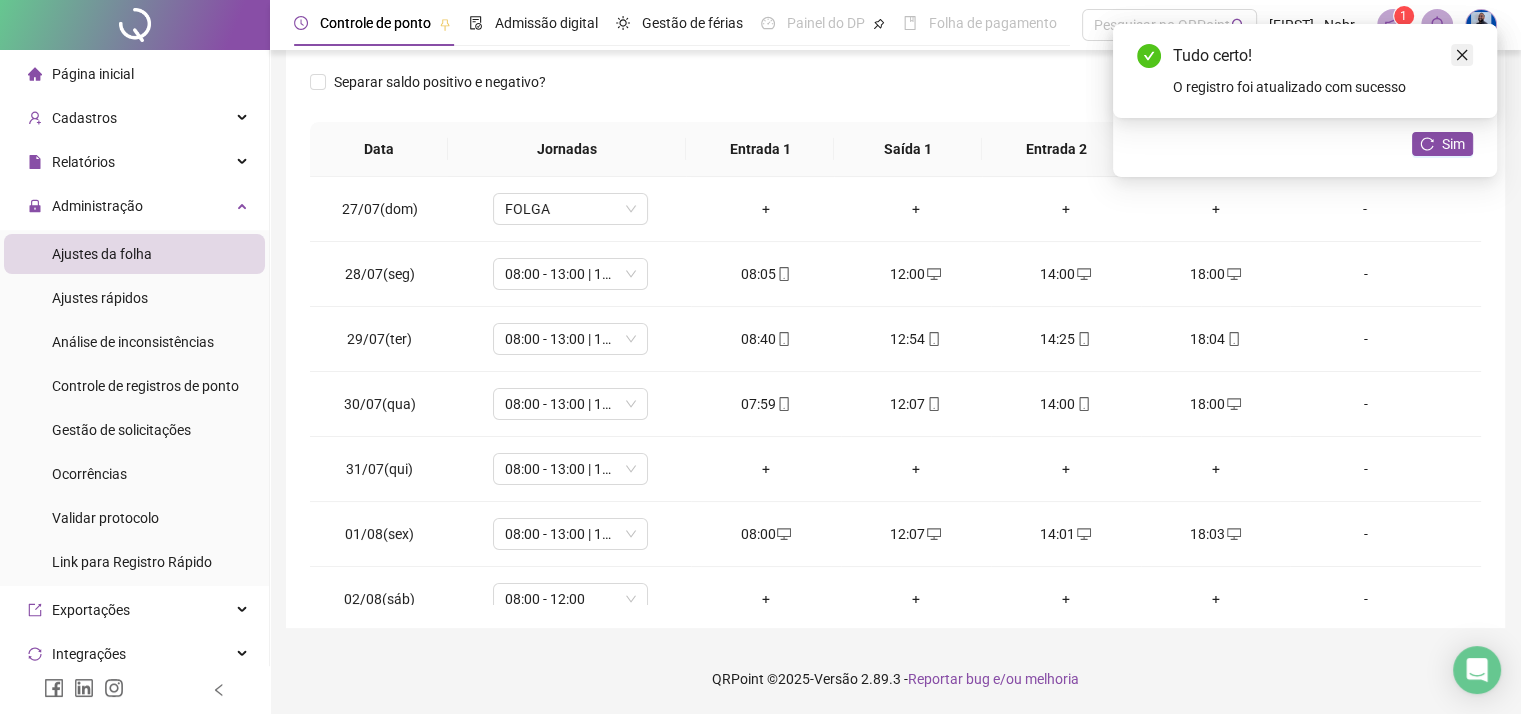click at bounding box center [1462, 55] 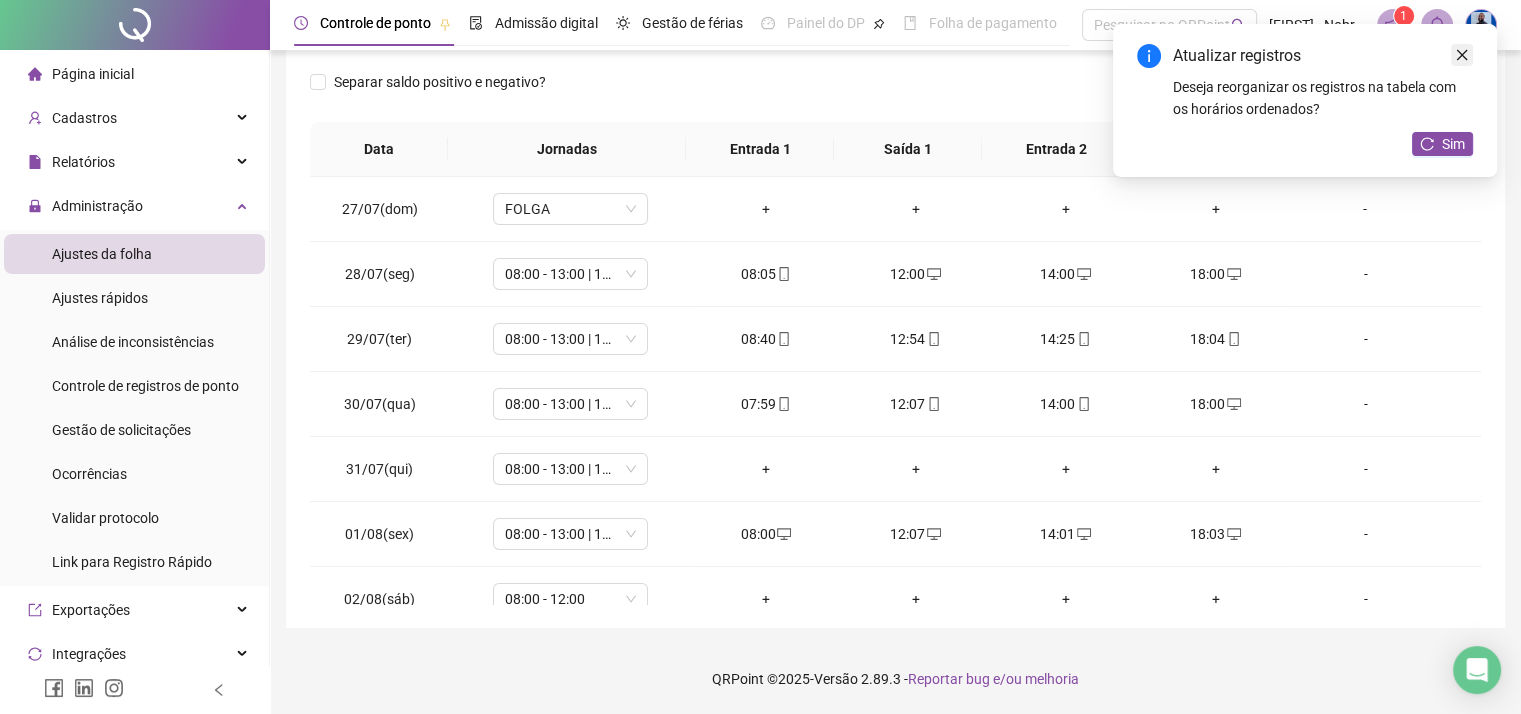 drag, startPoint x: 1462, startPoint y: 57, endPoint x: 1432, endPoint y: 56, distance: 30.016663 